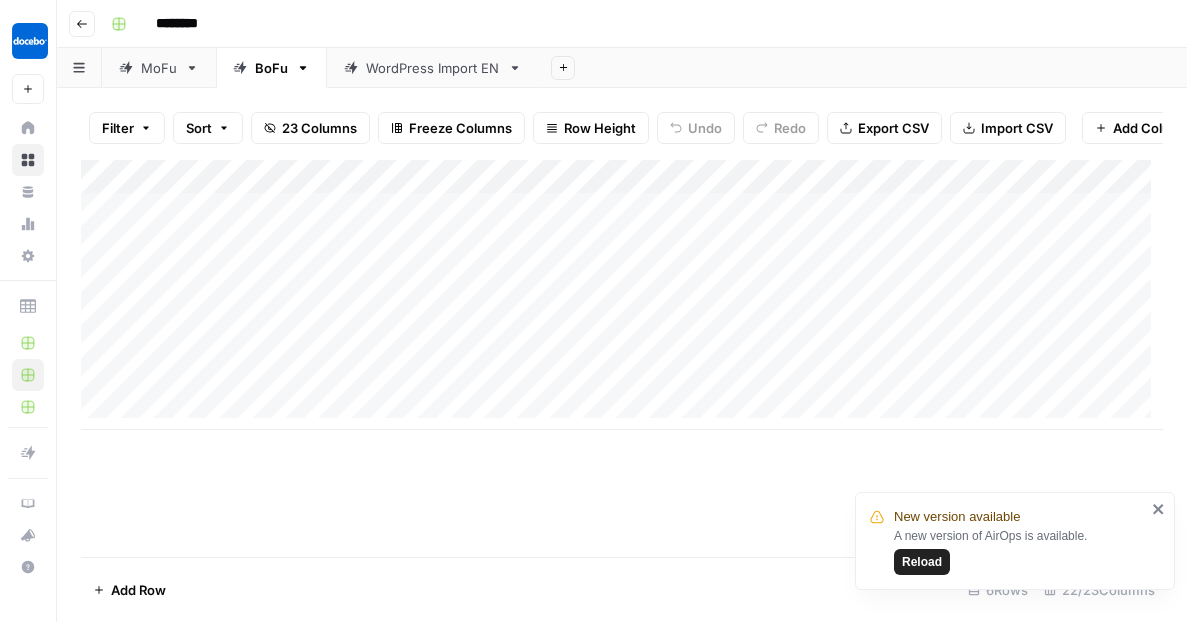 scroll, scrollTop: 0, scrollLeft: 0, axis: both 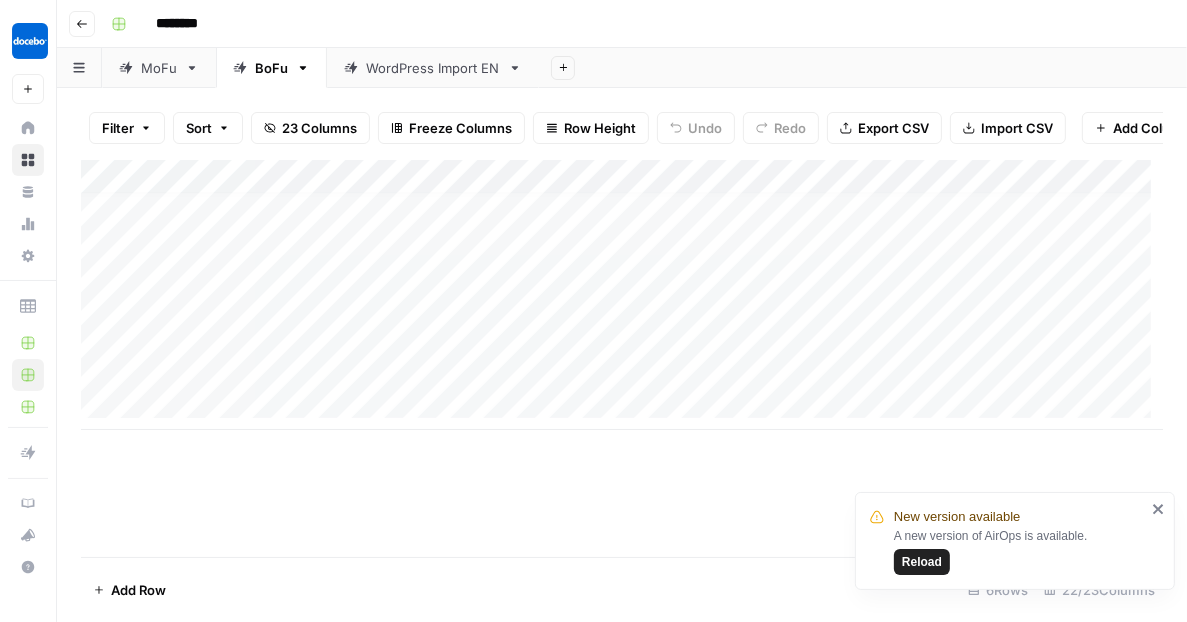 click on "Add Column" at bounding box center (622, 295) 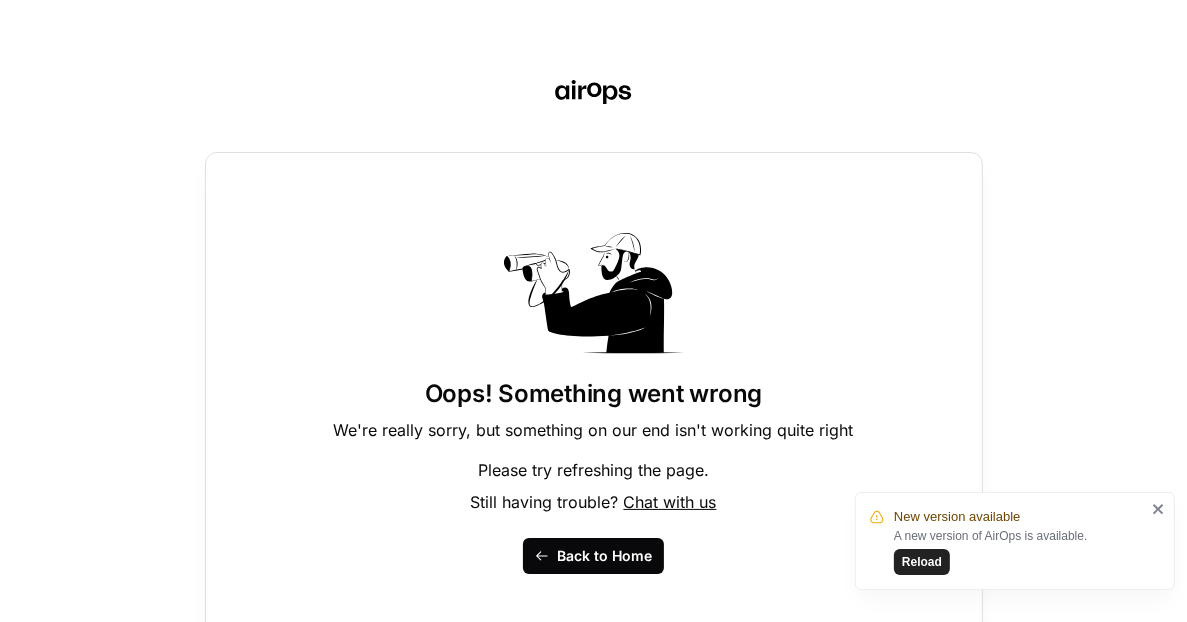 click on "Back to Home" at bounding box center (593, 556) 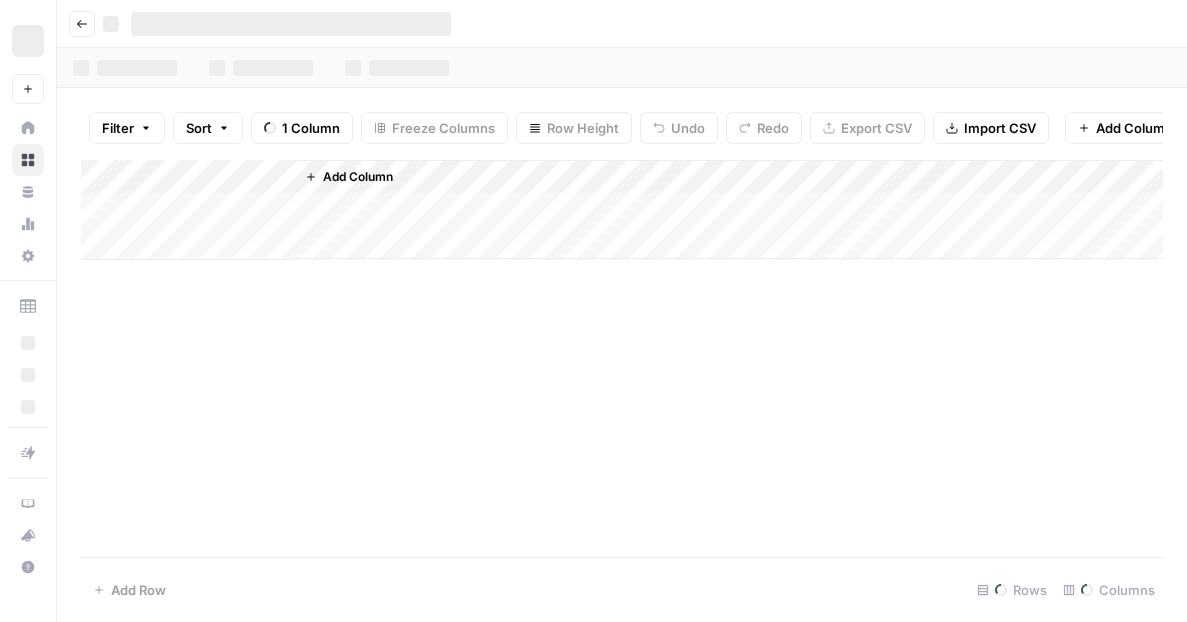 scroll, scrollTop: 0, scrollLeft: 0, axis: both 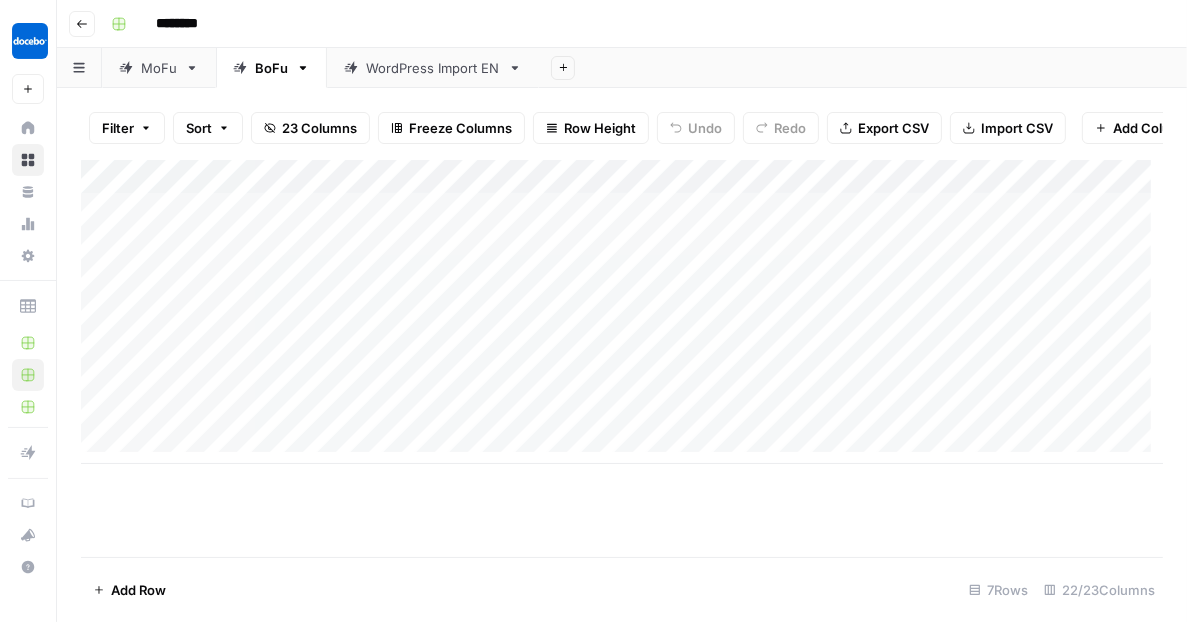 click on "Add Column" at bounding box center (622, 312) 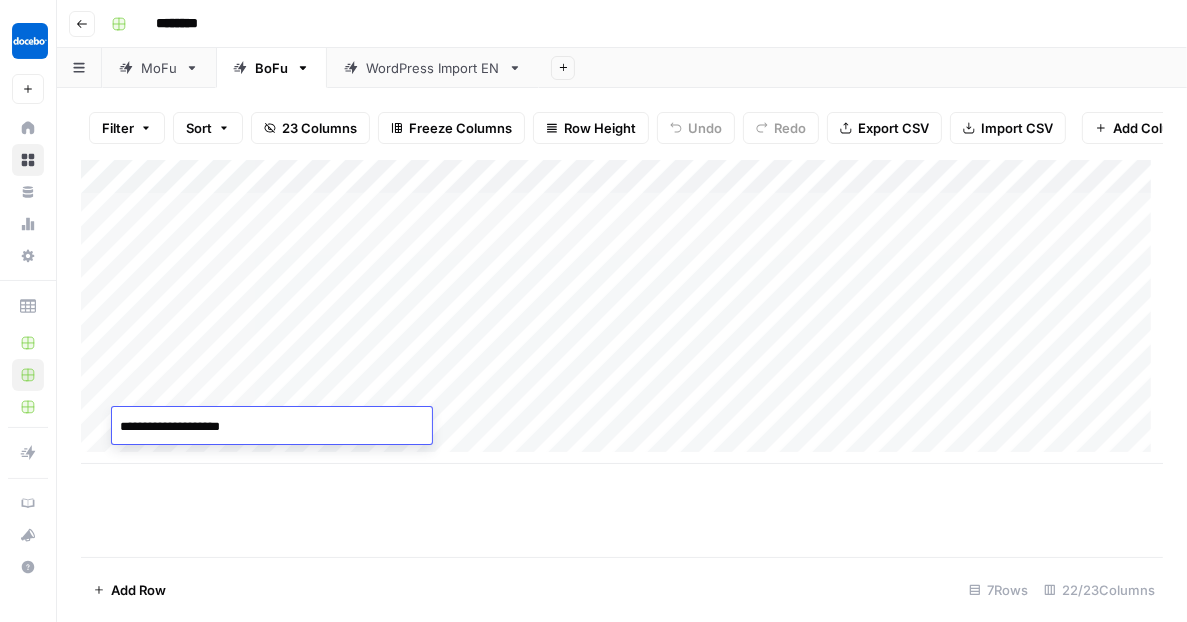 type on "**********" 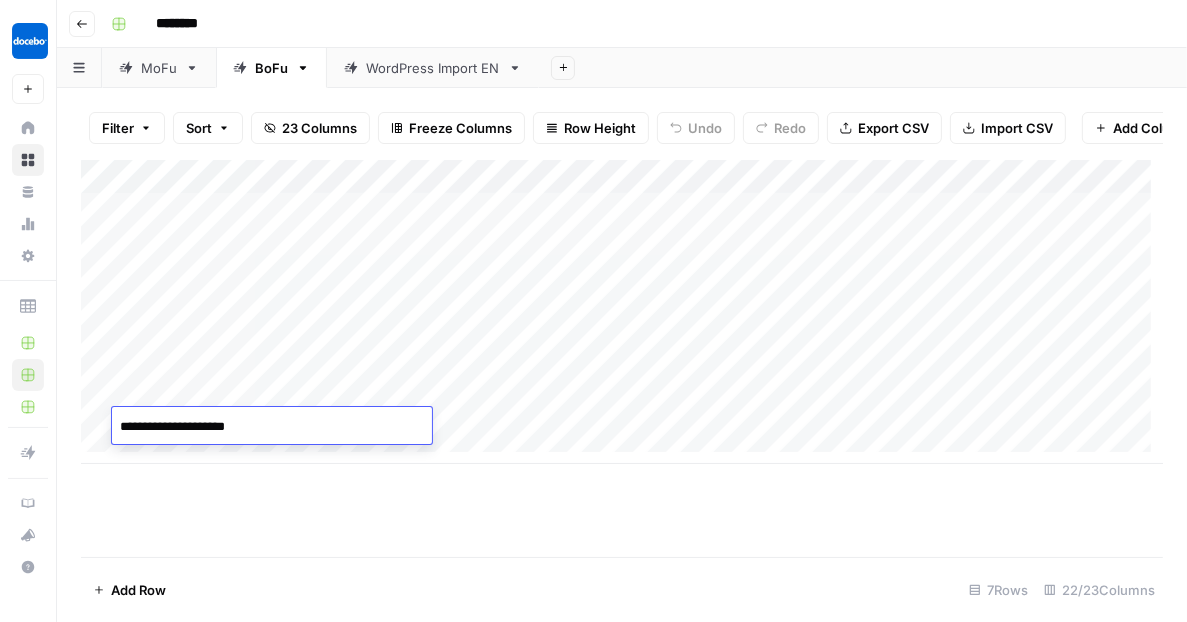 click on "Add Column" at bounding box center (622, 358) 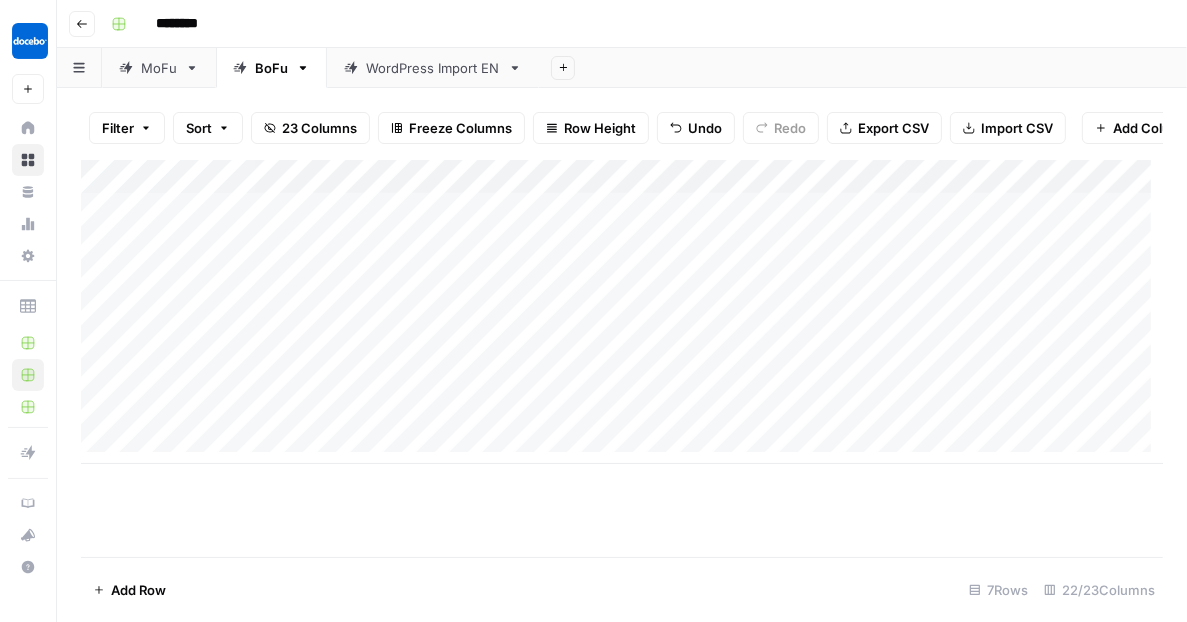 click on "Add Column" at bounding box center (622, 312) 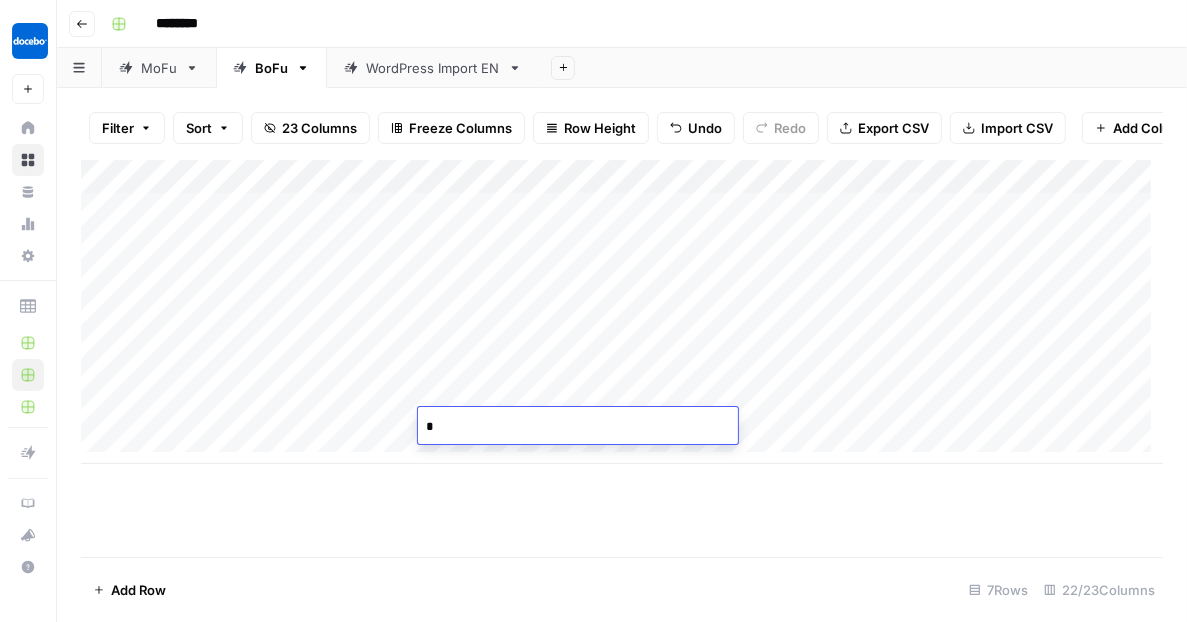 type on "**" 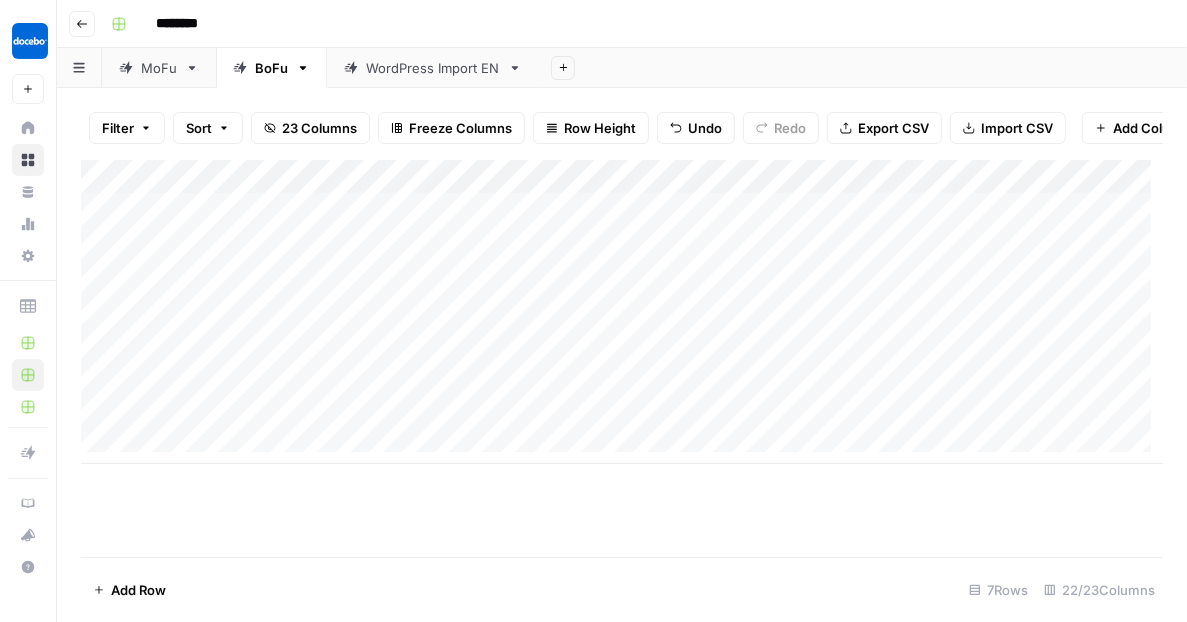 click on "Add Column" at bounding box center [622, 358] 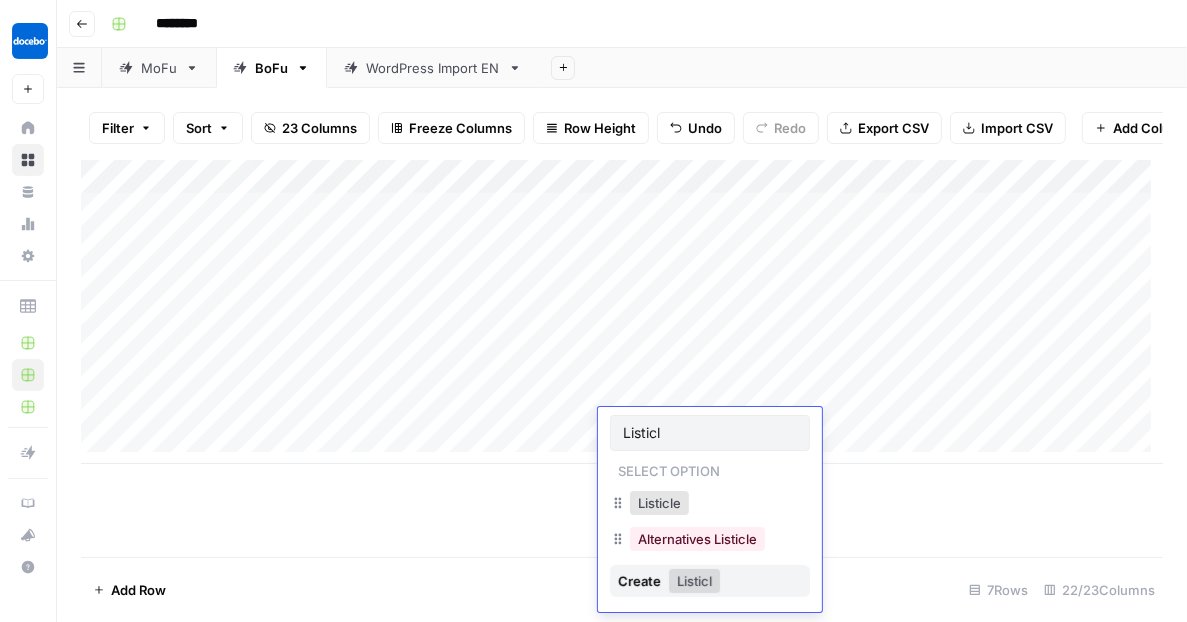 type on "Listicle" 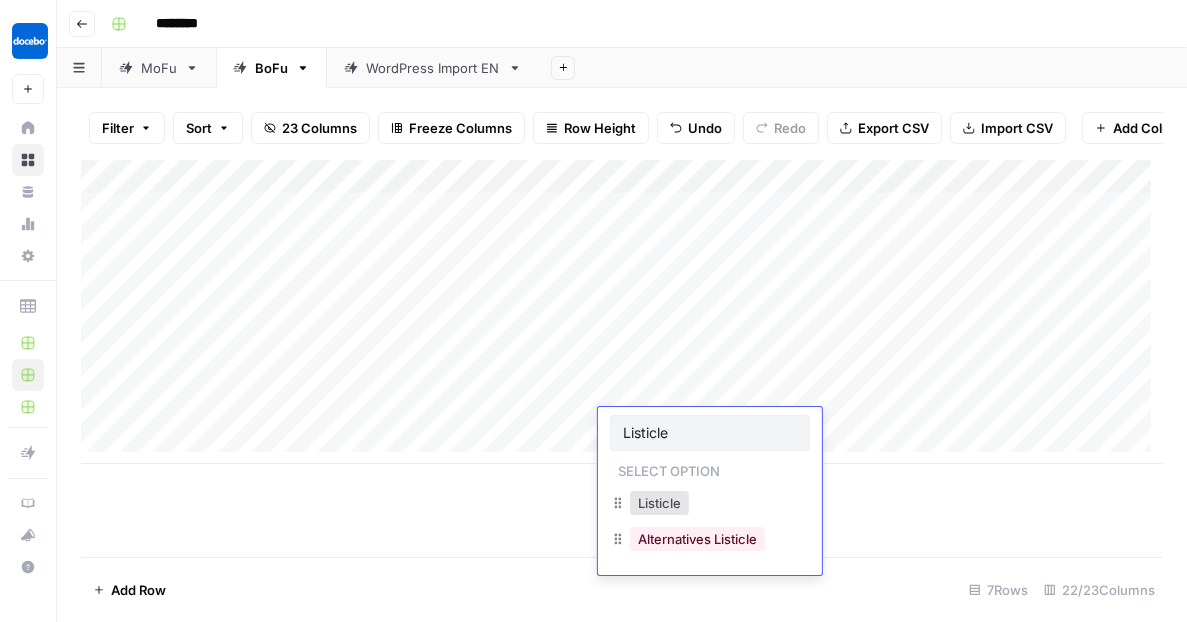 click on "Add Column" at bounding box center (622, 358) 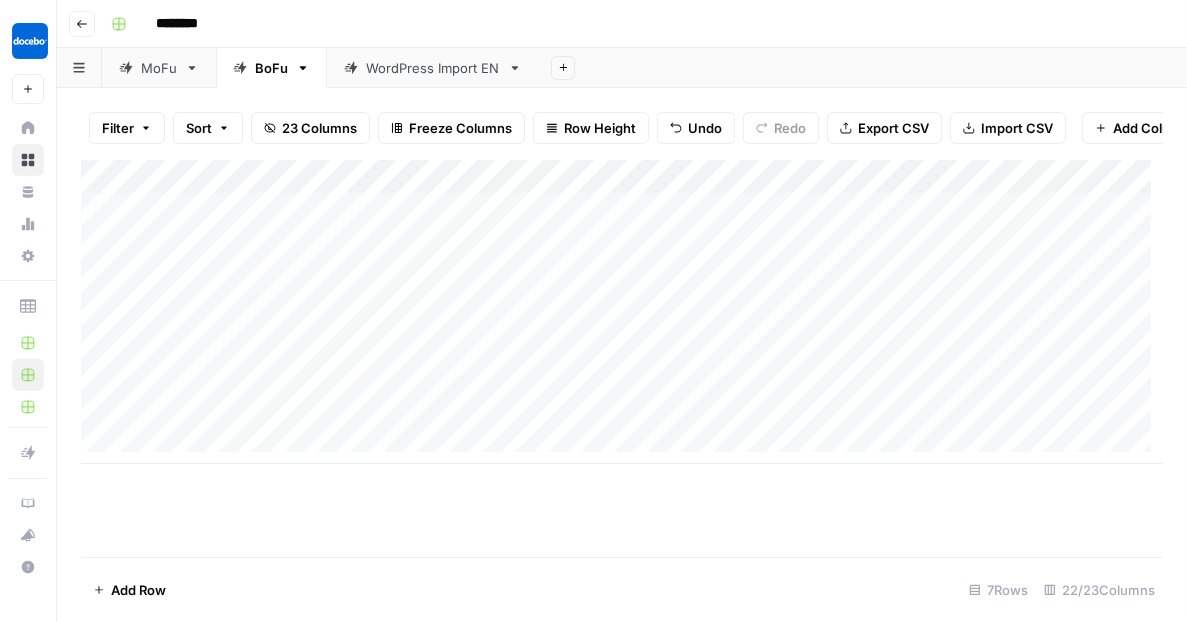 click on "Add Column" at bounding box center (622, 312) 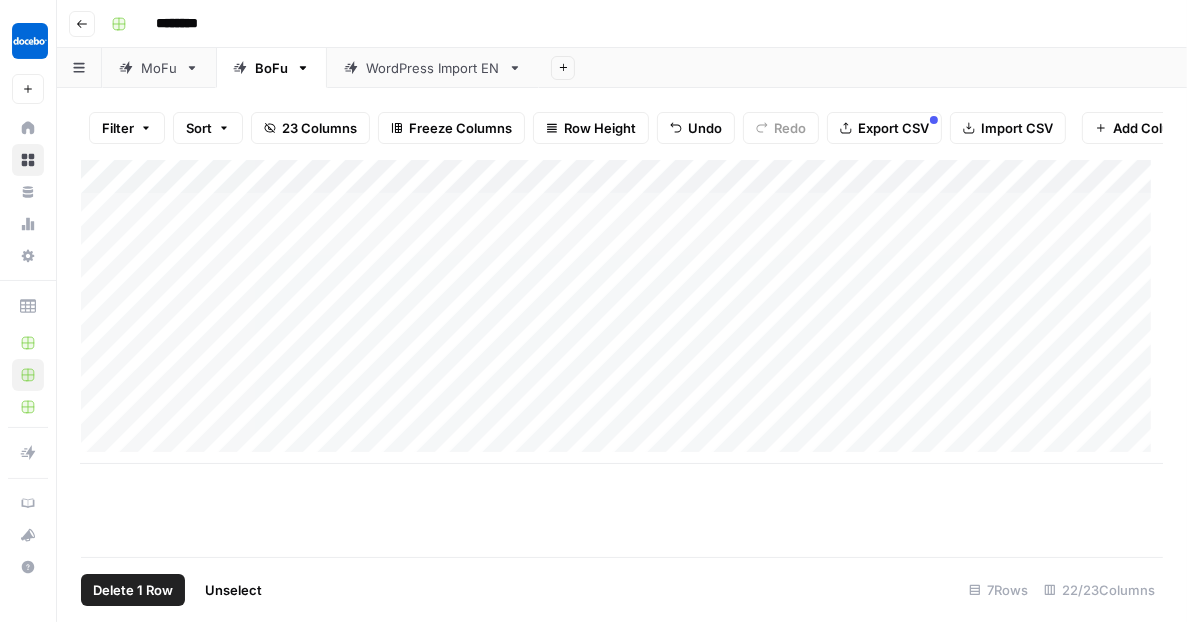 scroll, scrollTop: 0, scrollLeft: 0, axis: both 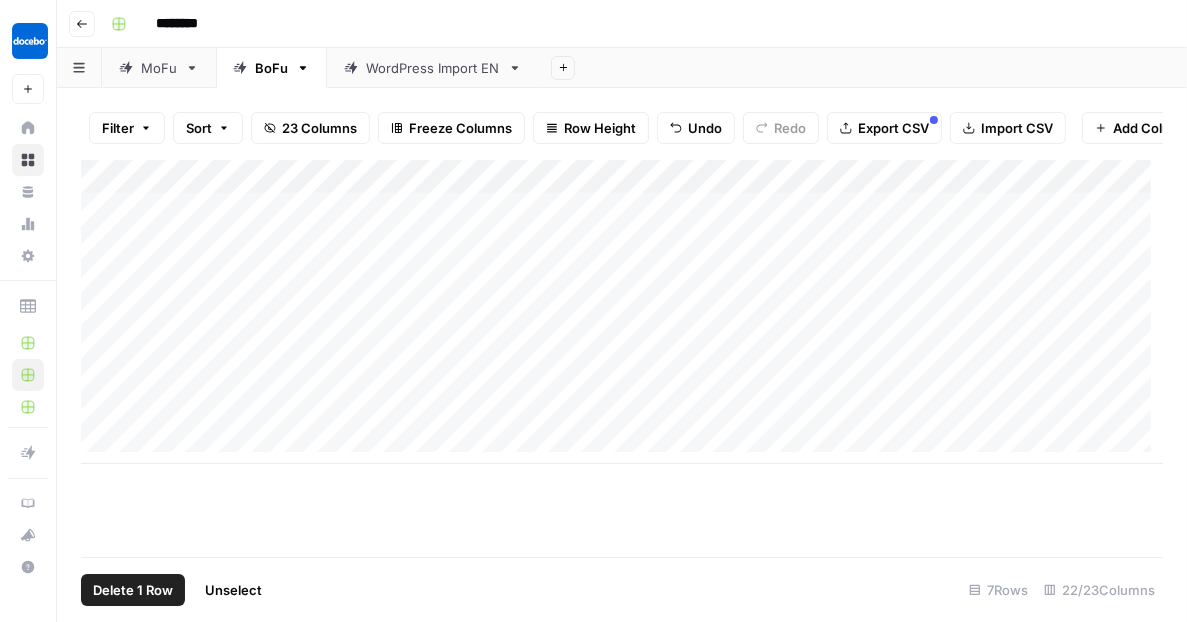 click on "Delete 1 Row" at bounding box center (133, 590) 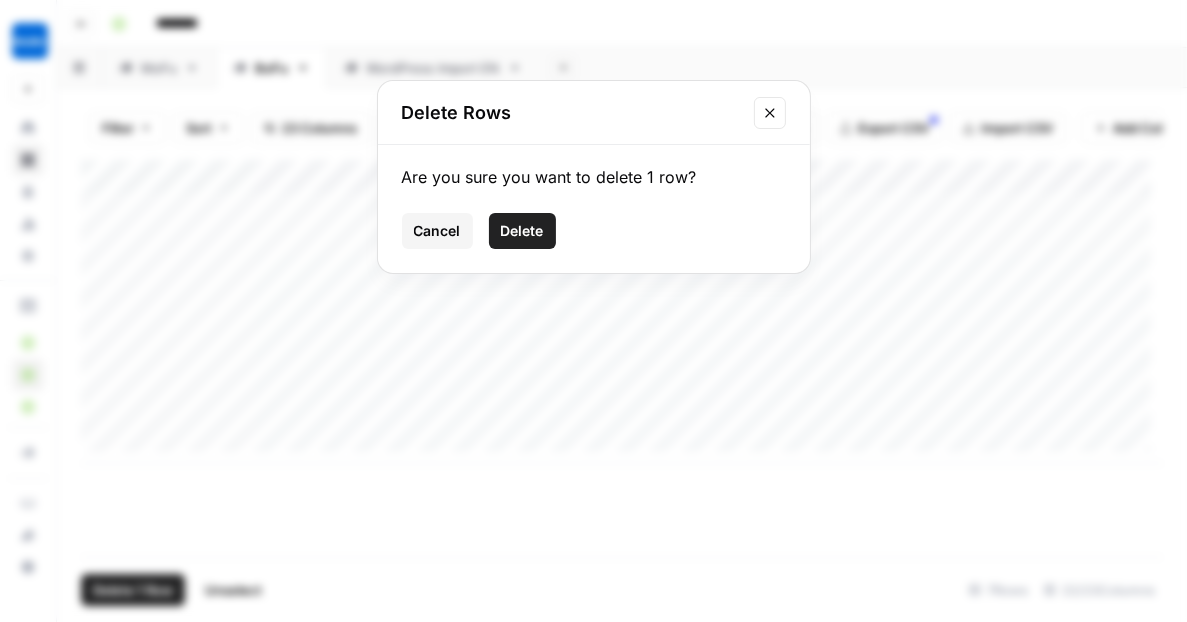 click on "Delete" at bounding box center [522, 231] 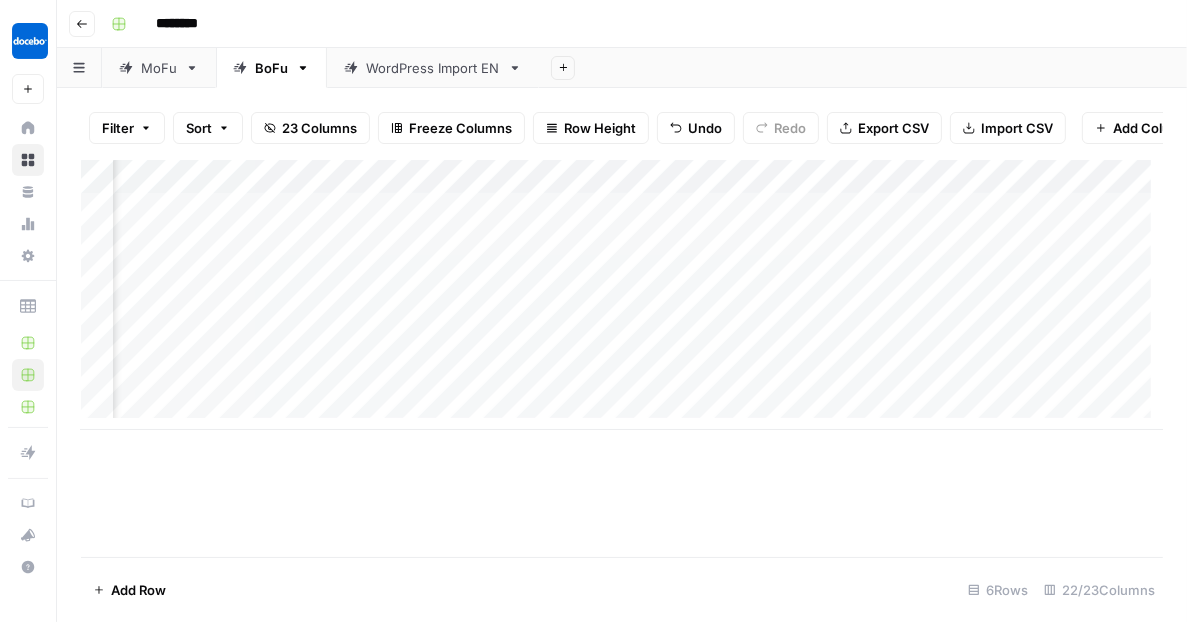 scroll, scrollTop: 0, scrollLeft: 623, axis: horizontal 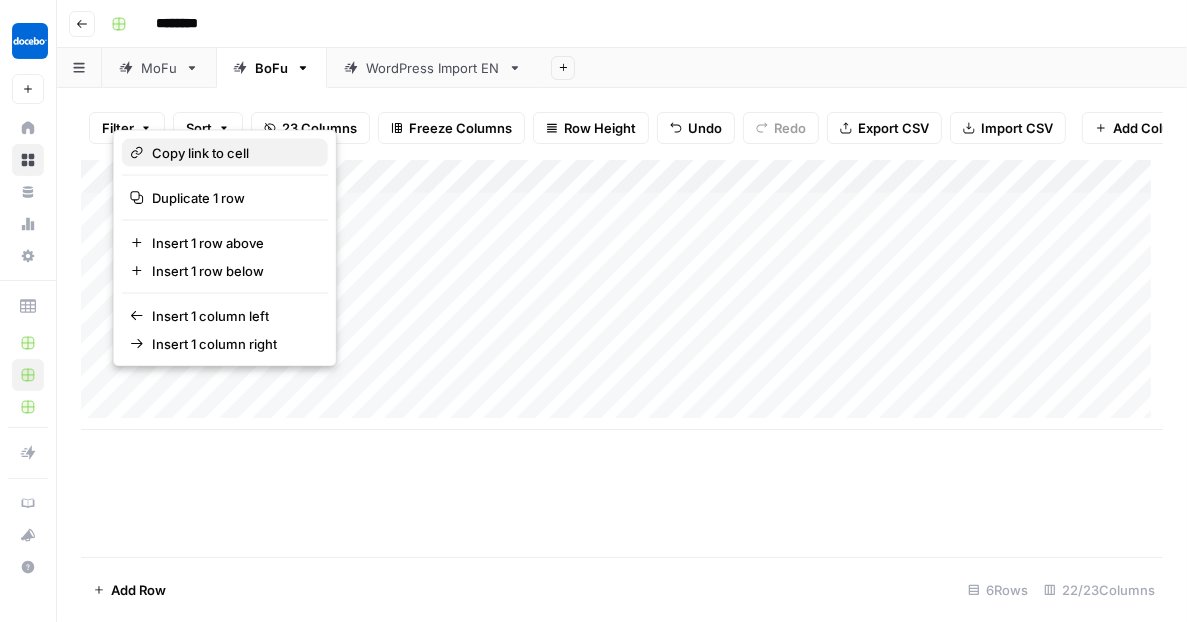 click on "Copy link to cell" at bounding box center (200, 153) 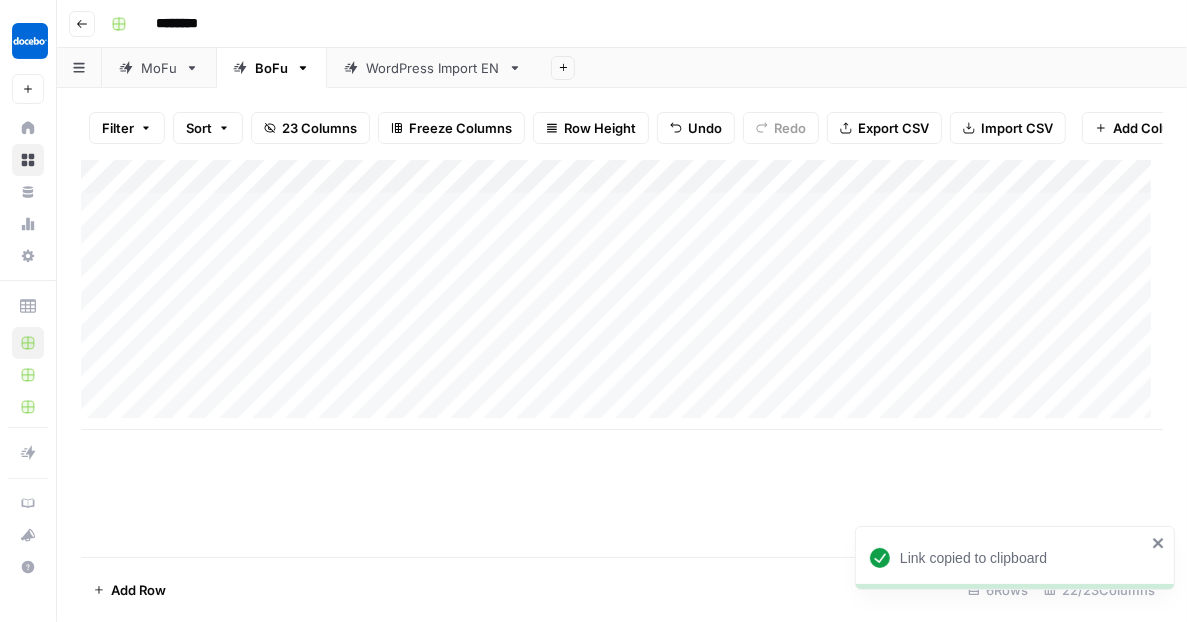 click on "MoFu" at bounding box center (159, 68) 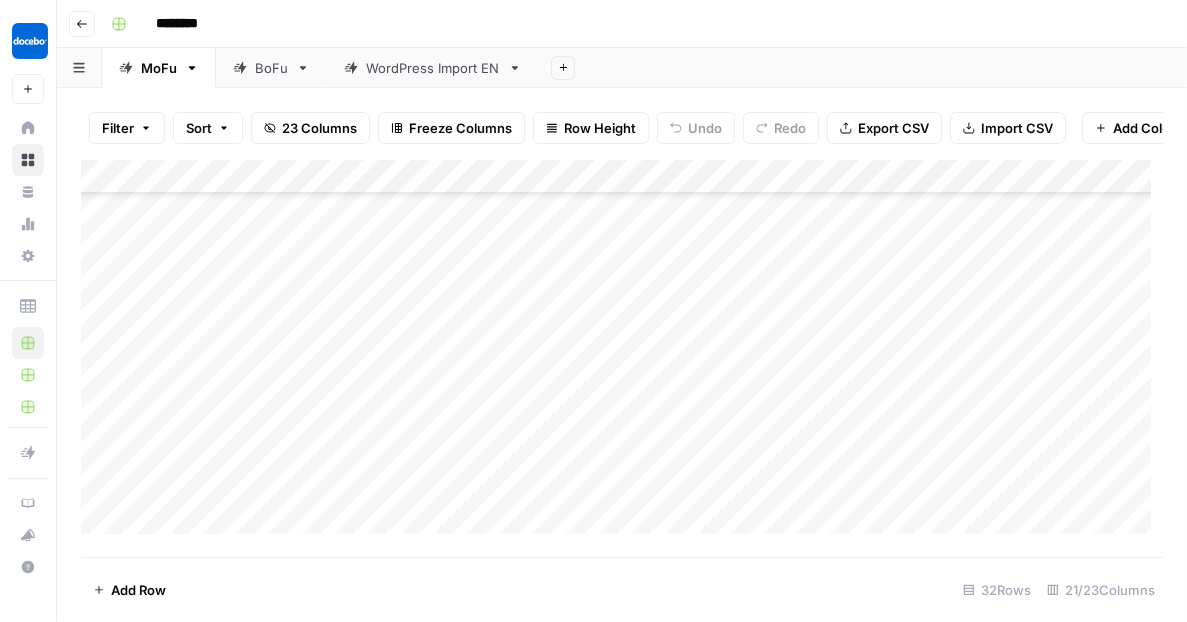 scroll, scrollTop: 780, scrollLeft: 0, axis: vertical 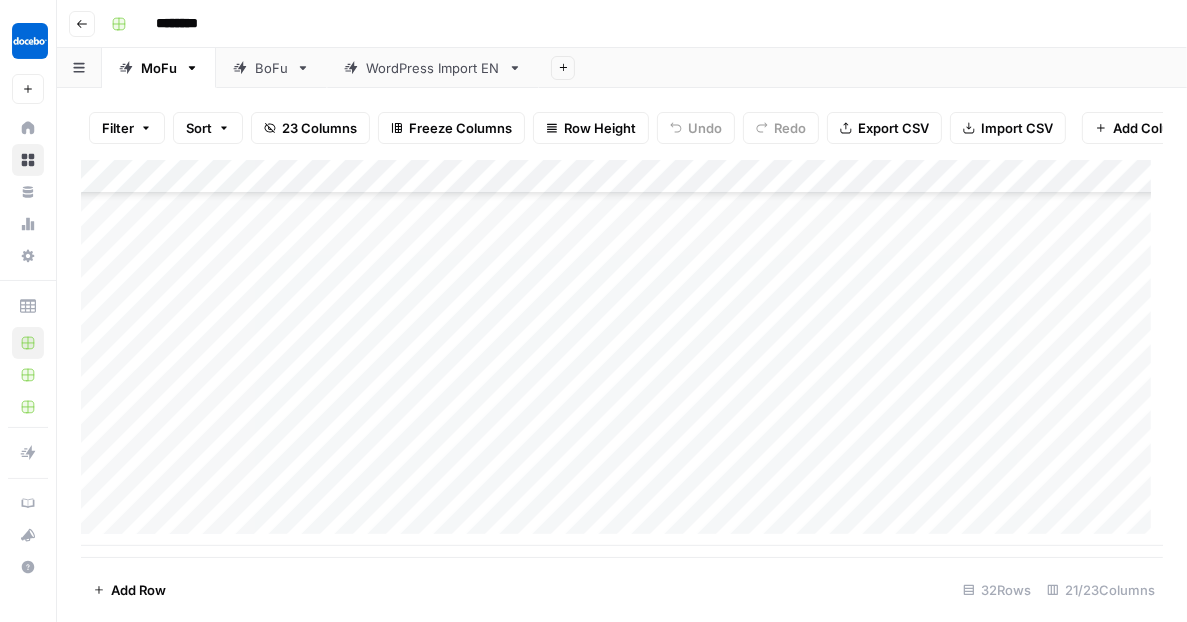 click on "Add Column" at bounding box center [622, 353] 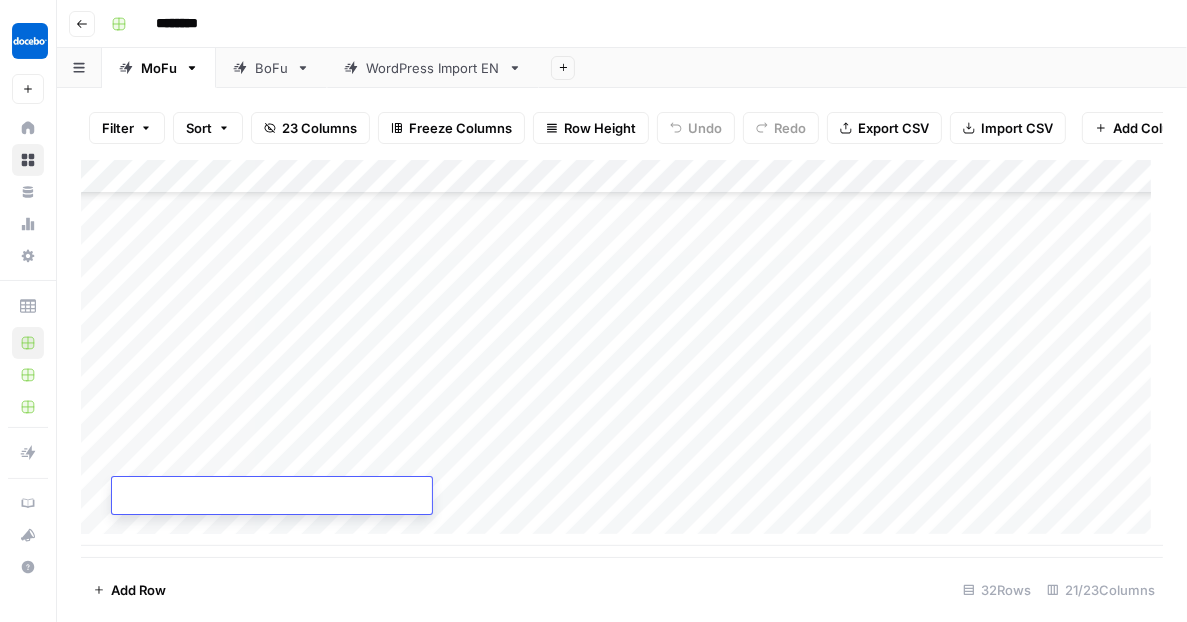 paste on "**********" 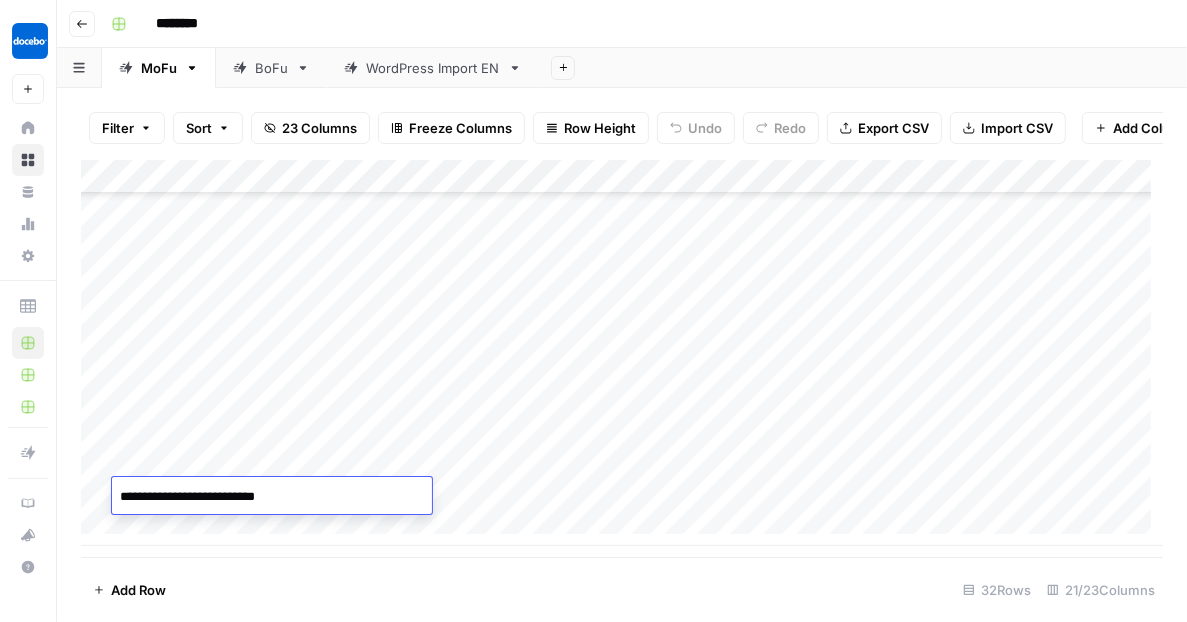 click on "Add Column" at bounding box center (622, 353) 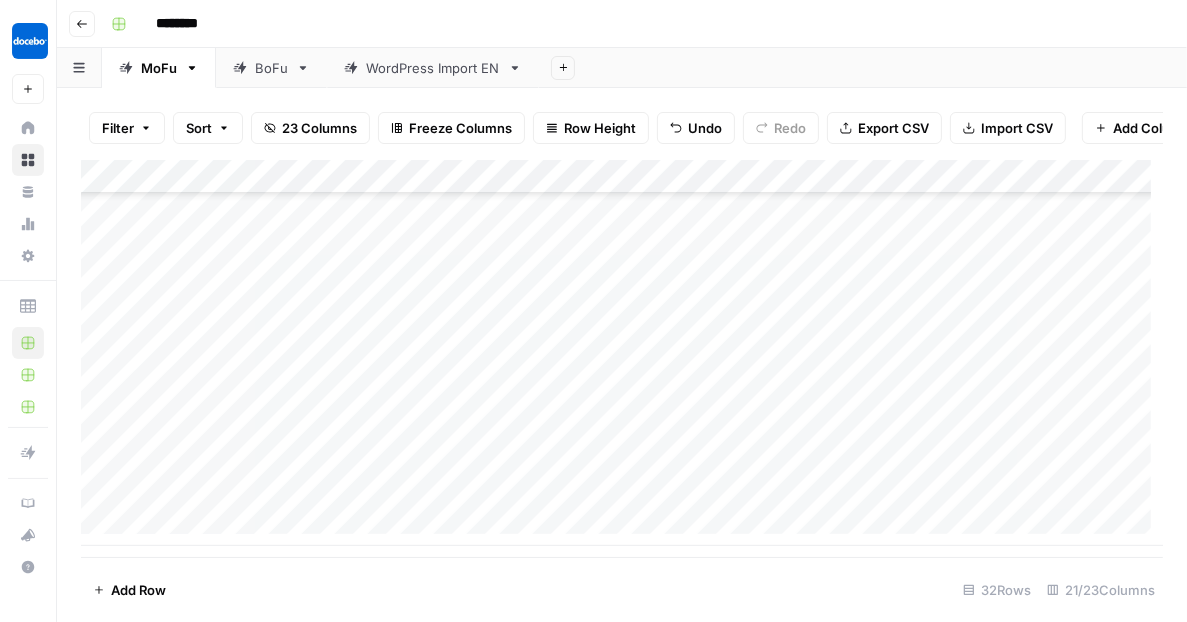 click on "Add Column" at bounding box center [622, 353] 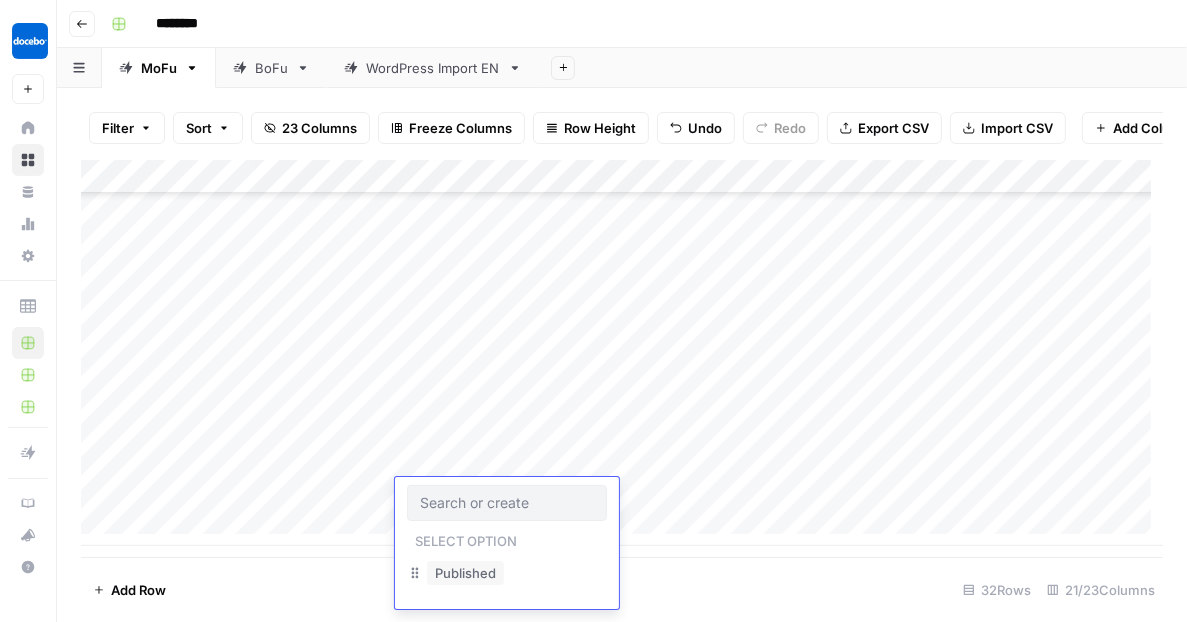 click at bounding box center (507, 503) 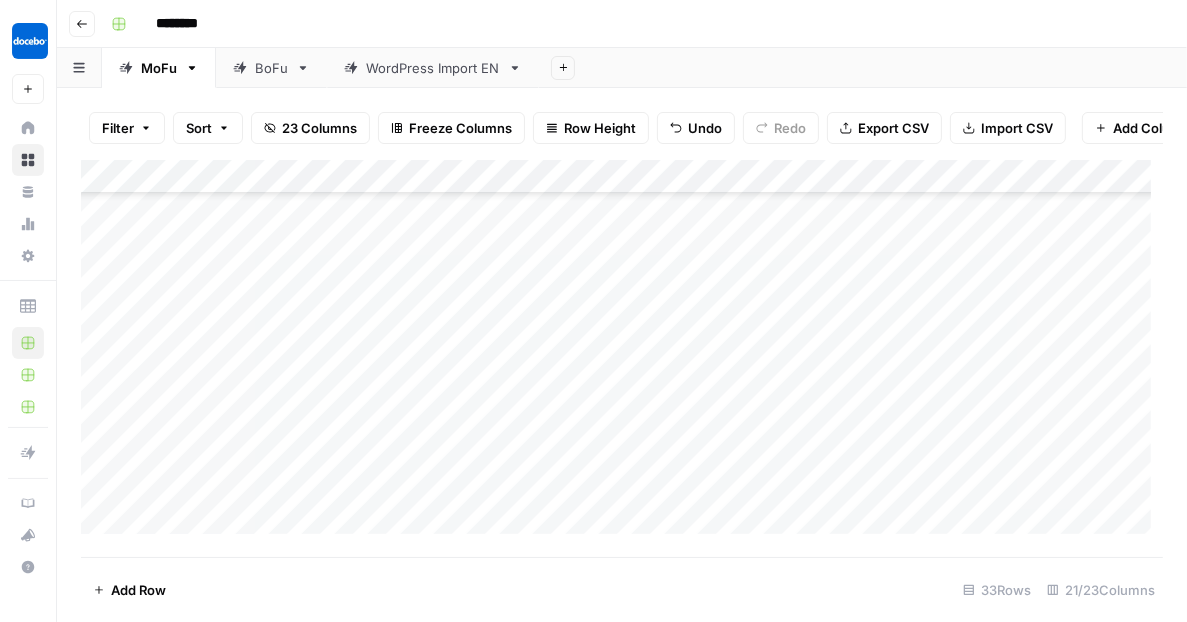 scroll, scrollTop: 813, scrollLeft: 0, axis: vertical 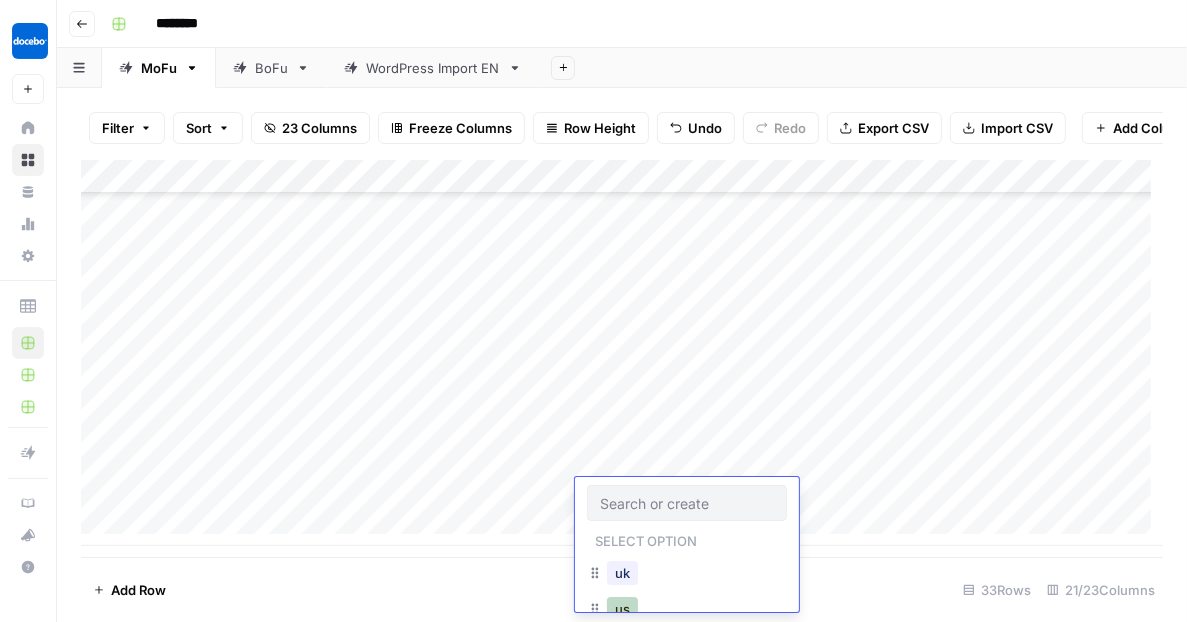 click on "us" at bounding box center [622, 609] 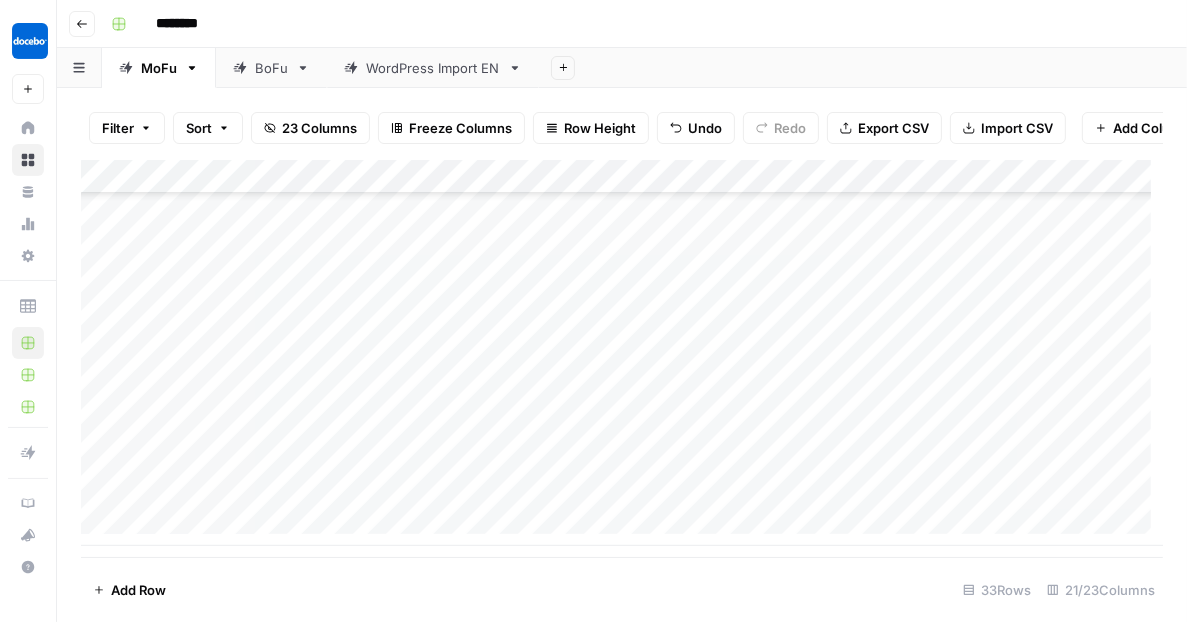 drag, startPoint x: 707, startPoint y: 482, endPoint x: 707, endPoint y: 455, distance: 27 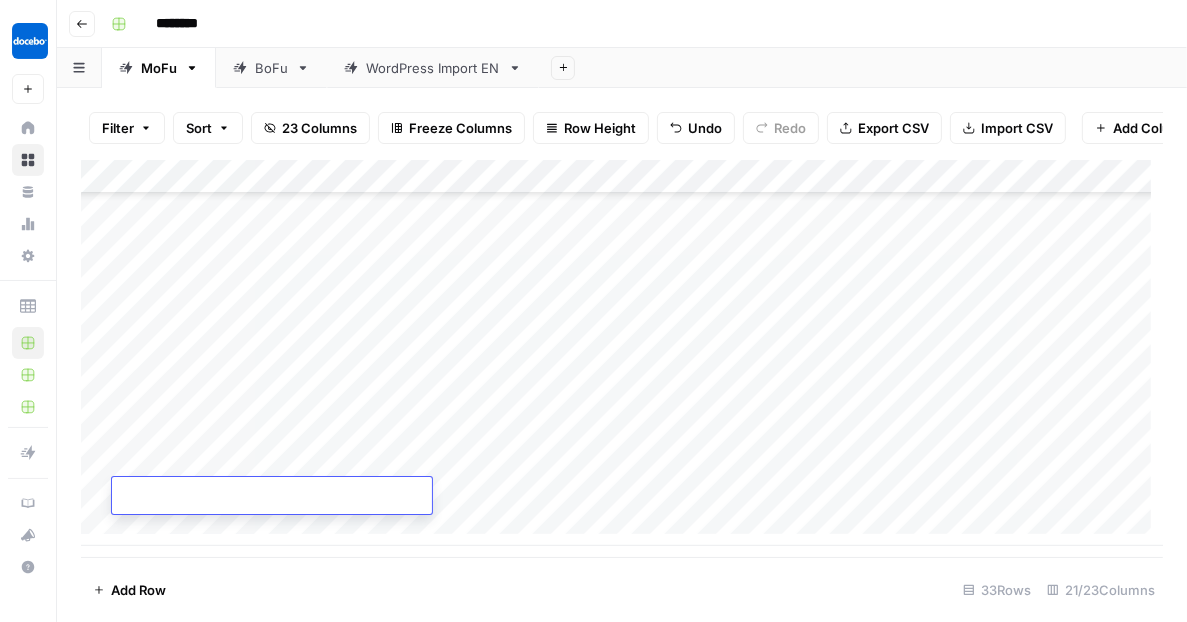 click on "Add Column" at bounding box center [622, 353] 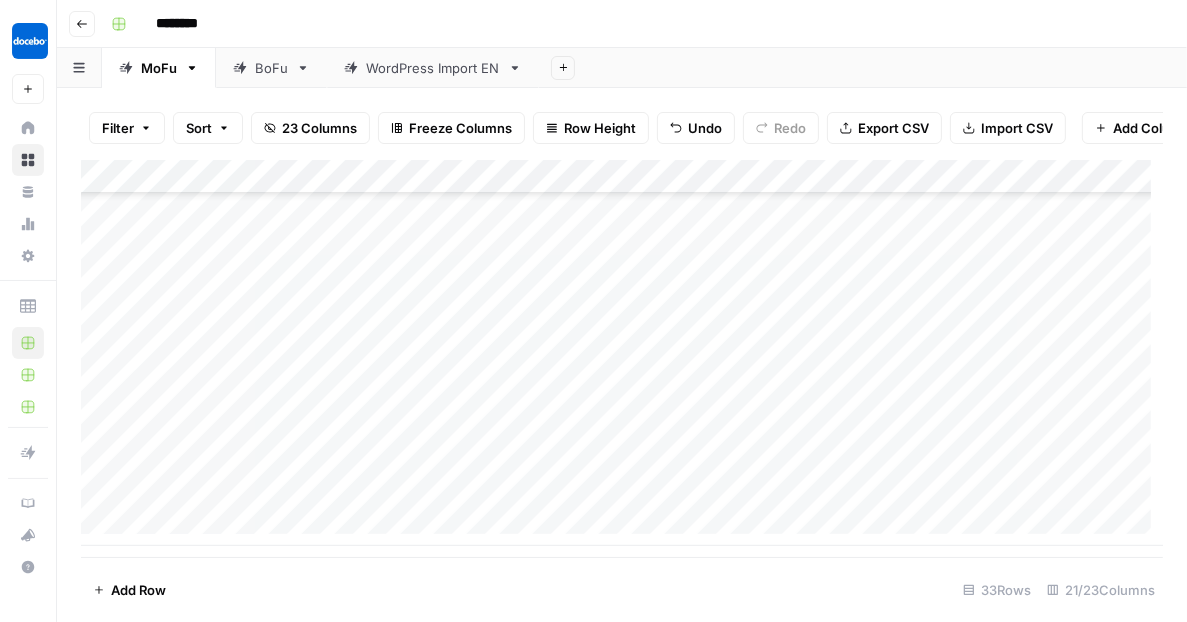 click on "Add Column" at bounding box center [622, 353] 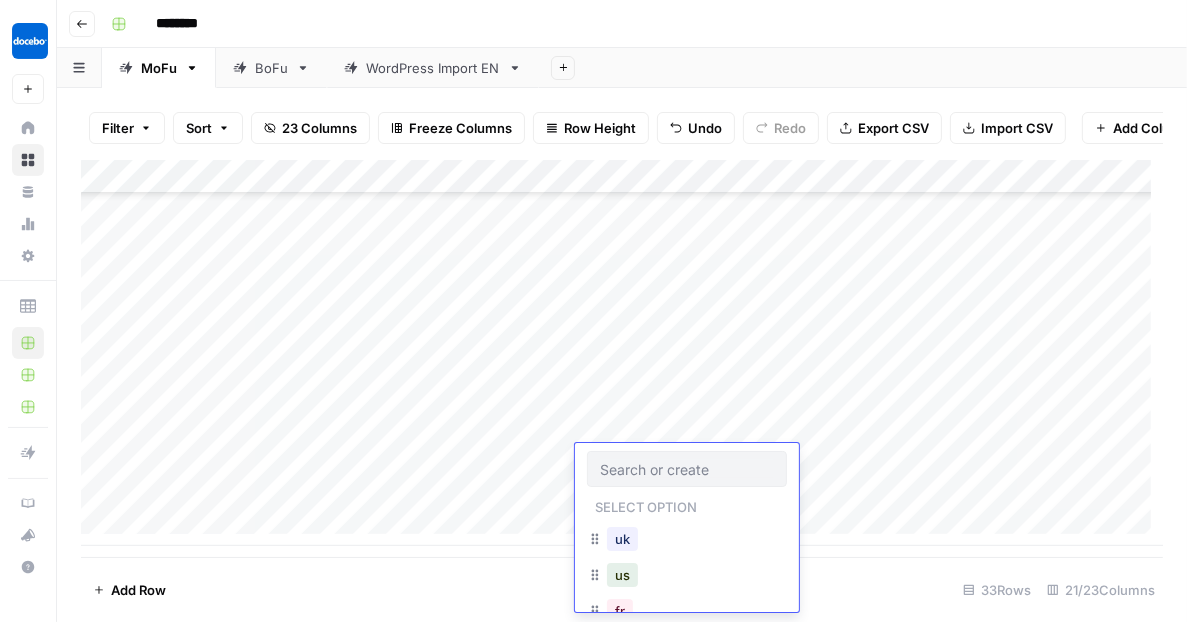 click at bounding box center [687, 469] 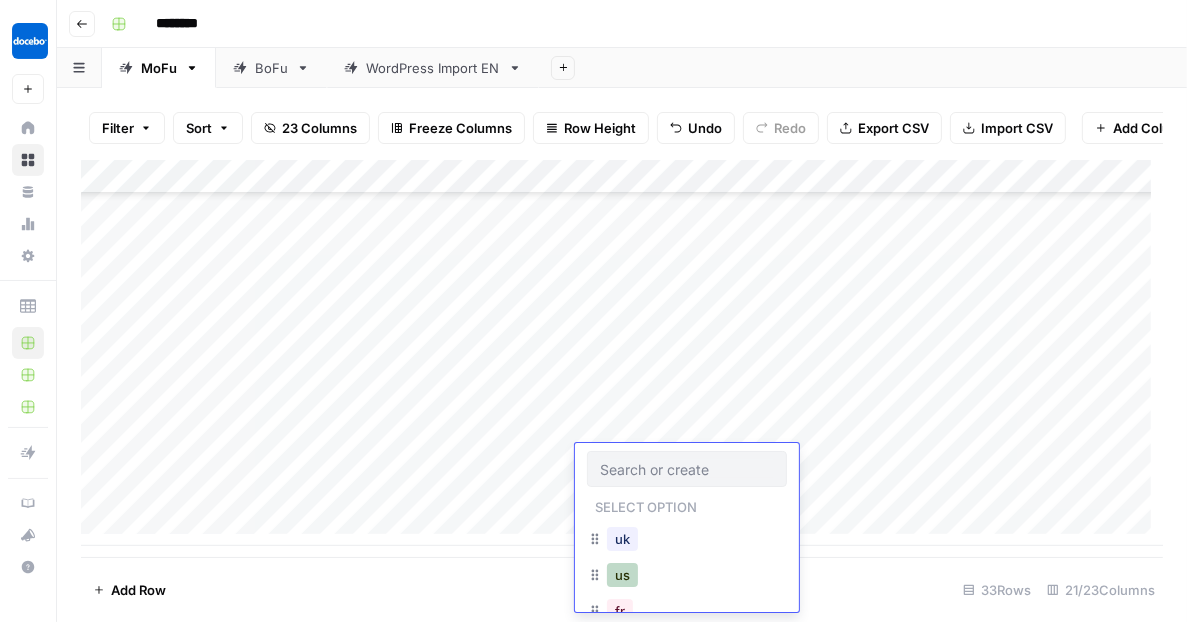 click on "us" at bounding box center [622, 575] 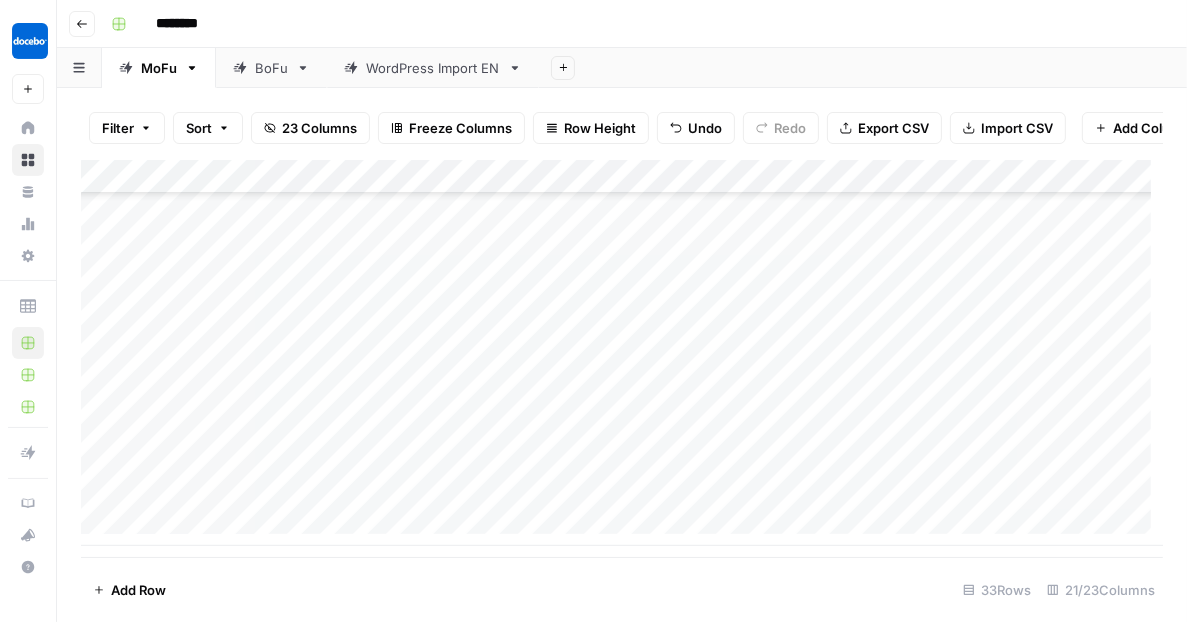 click on "Add Column" at bounding box center (622, 353) 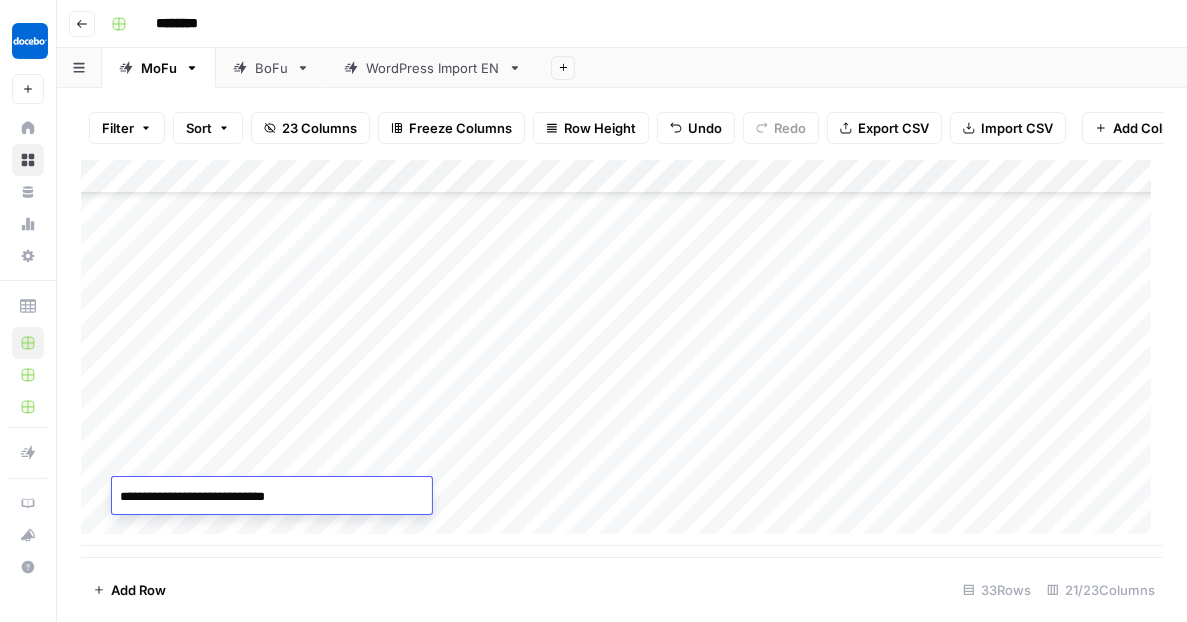 type on "**********" 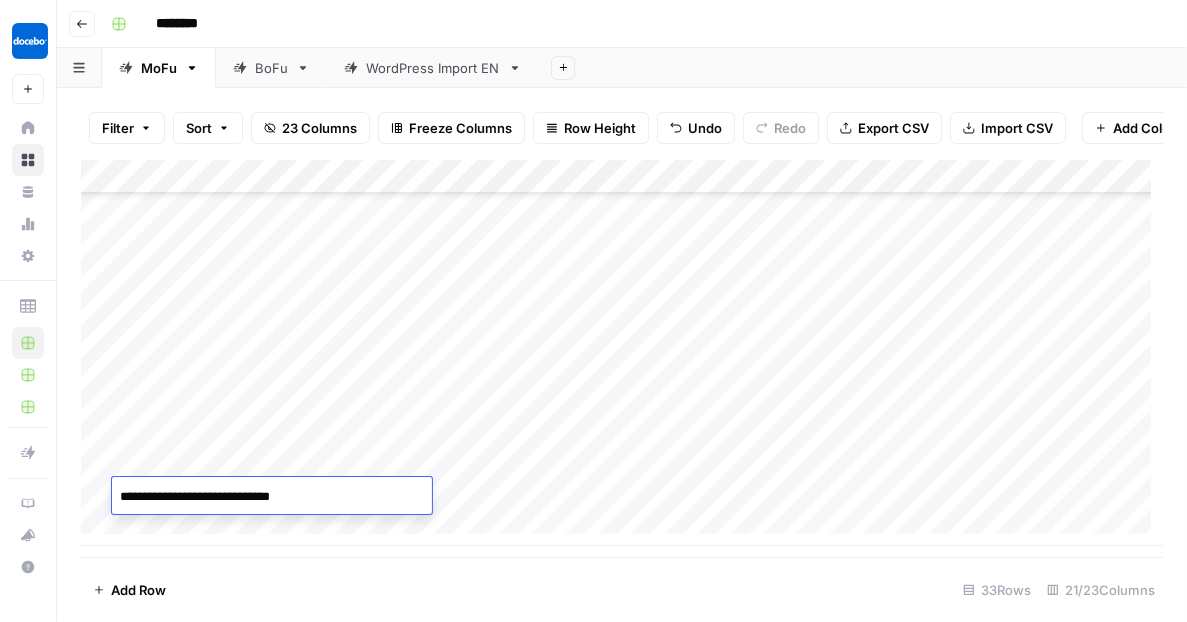 click on "Add Column" at bounding box center (622, 353) 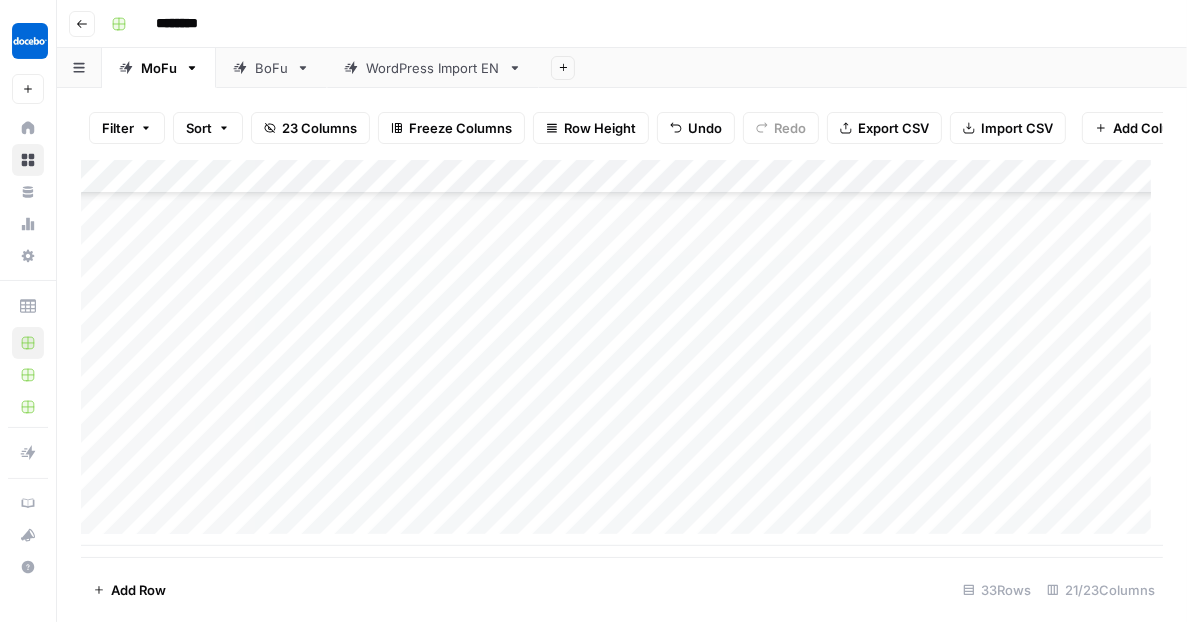 click on "Add Column" at bounding box center [622, 353] 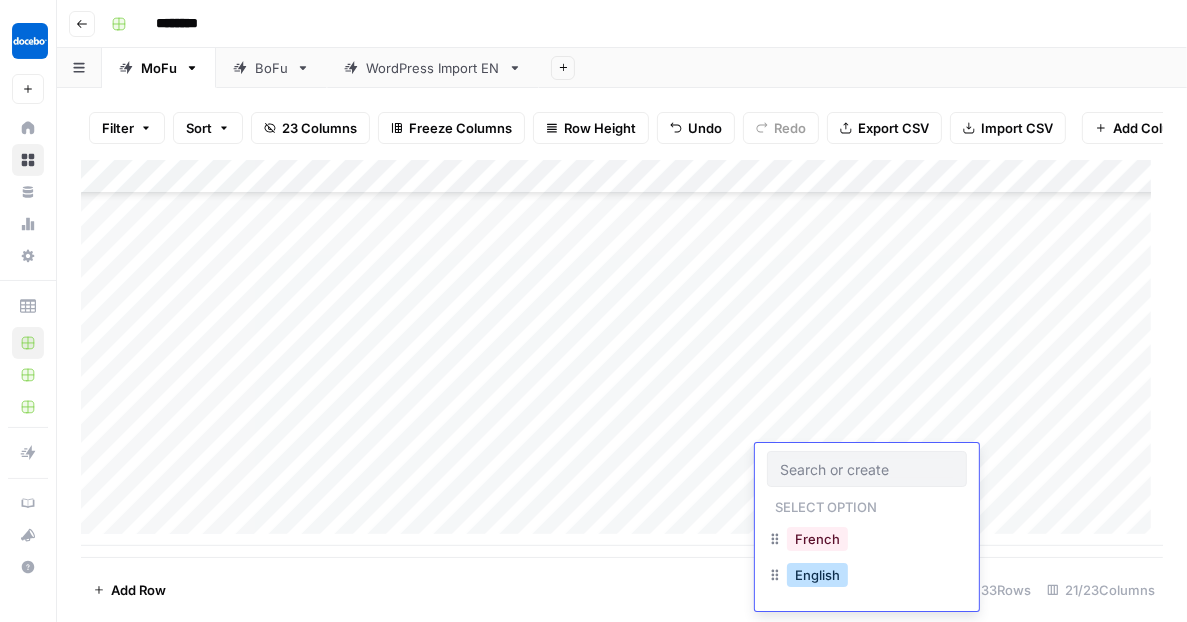 click on "English" at bounding box center (817, 575) 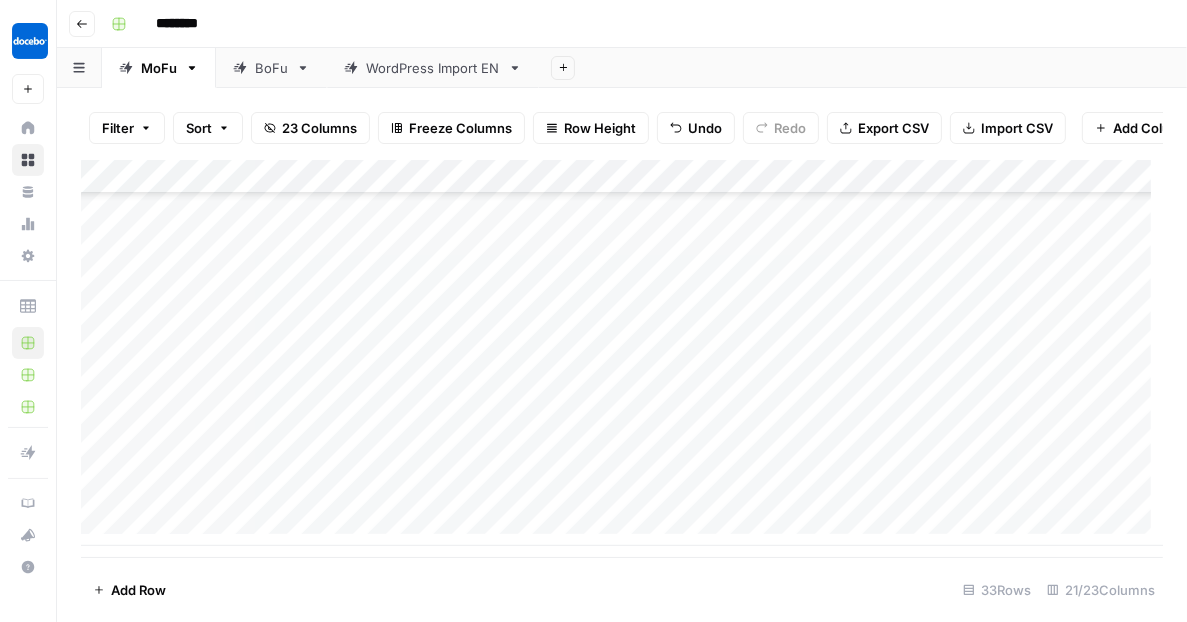 click on "Add Column" at bounding box center [622, 353] 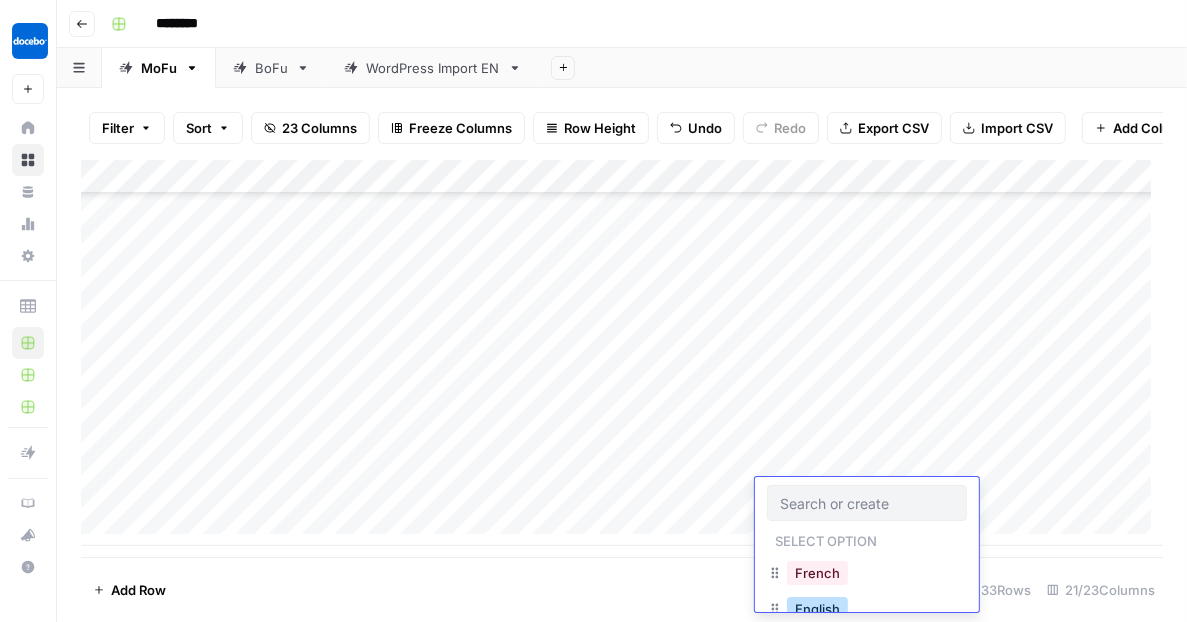 click on "English" at bounding box center [817, 609] 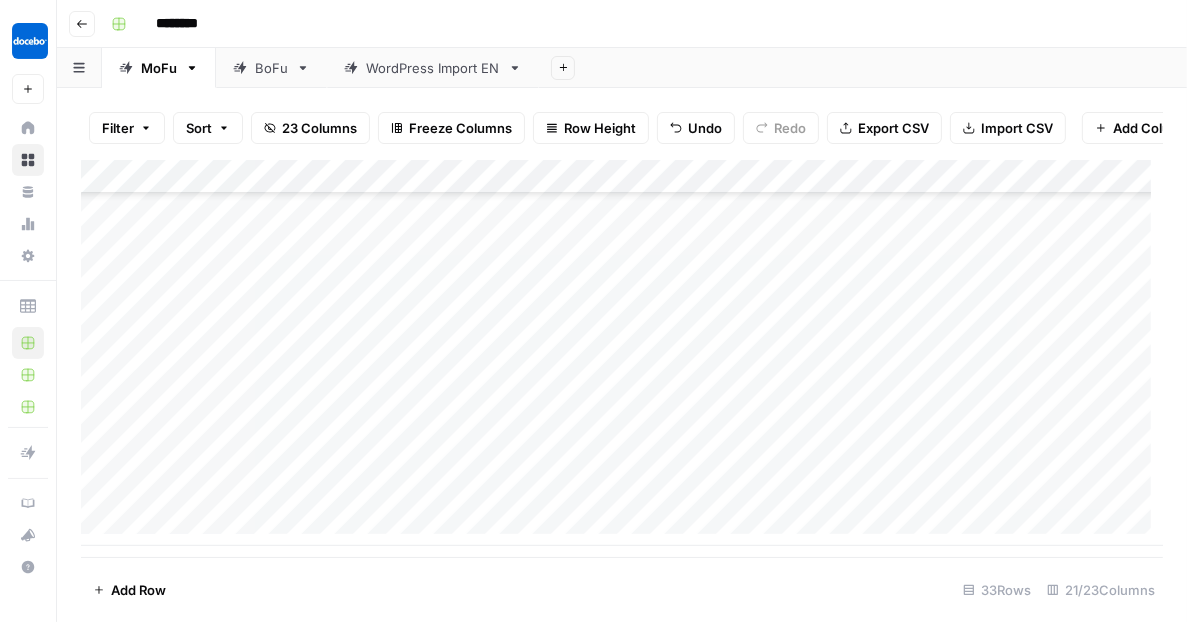 drag, startPoint x: 249, startPoint y: 557, endPoint x: 272, endPoint y: 558, distance: 23.021729 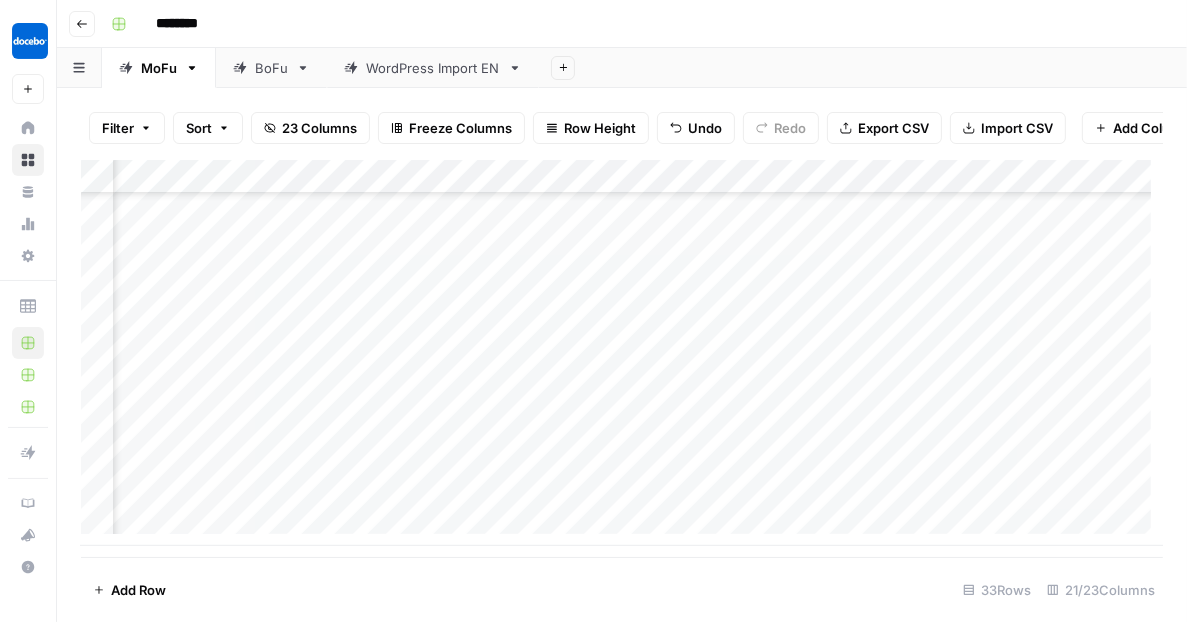 scroll, scrollTop: 813, scrollLeft: 409, axis: both 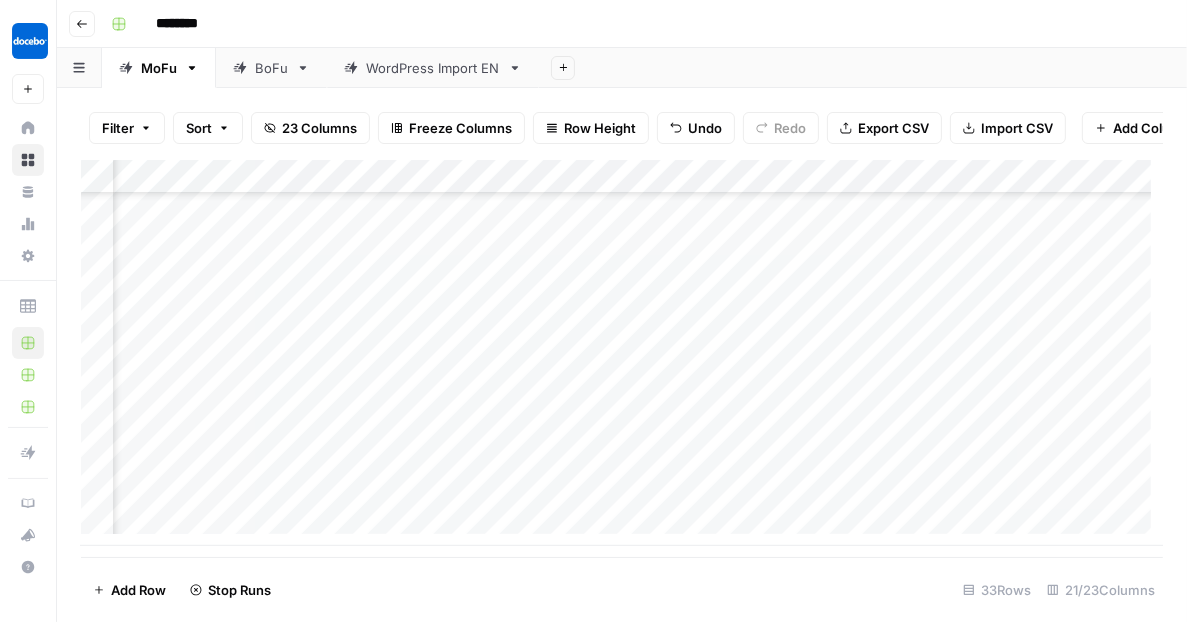 click on "Add Column" at bounding box center (622, 353) 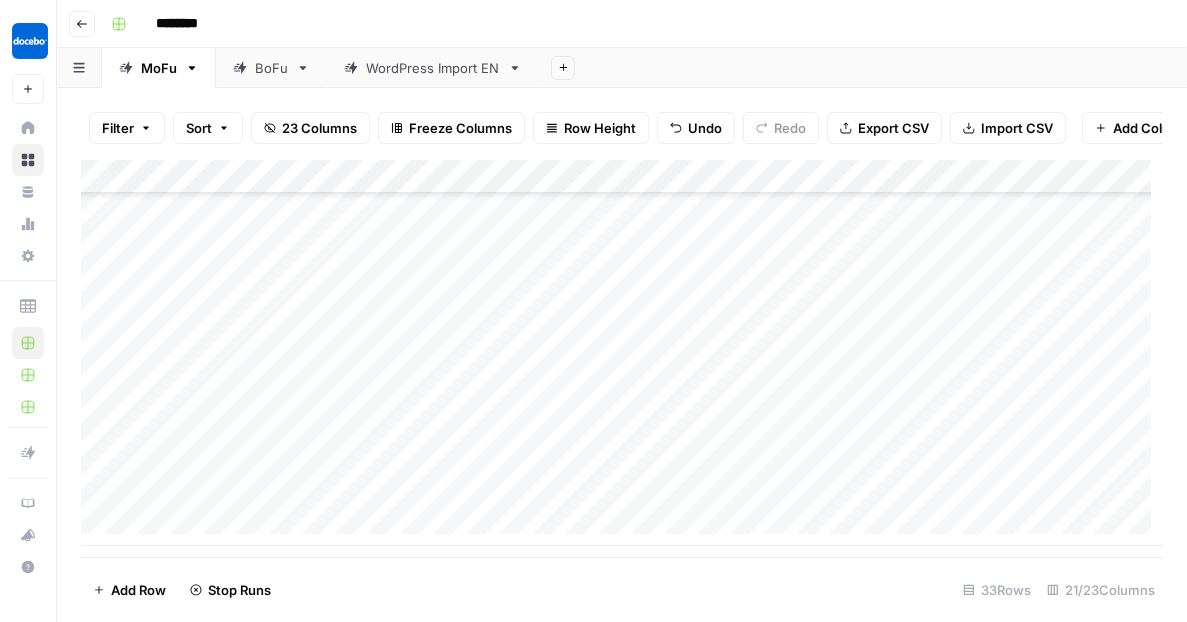 click on "Add Column" at bounding box center [622, 353] 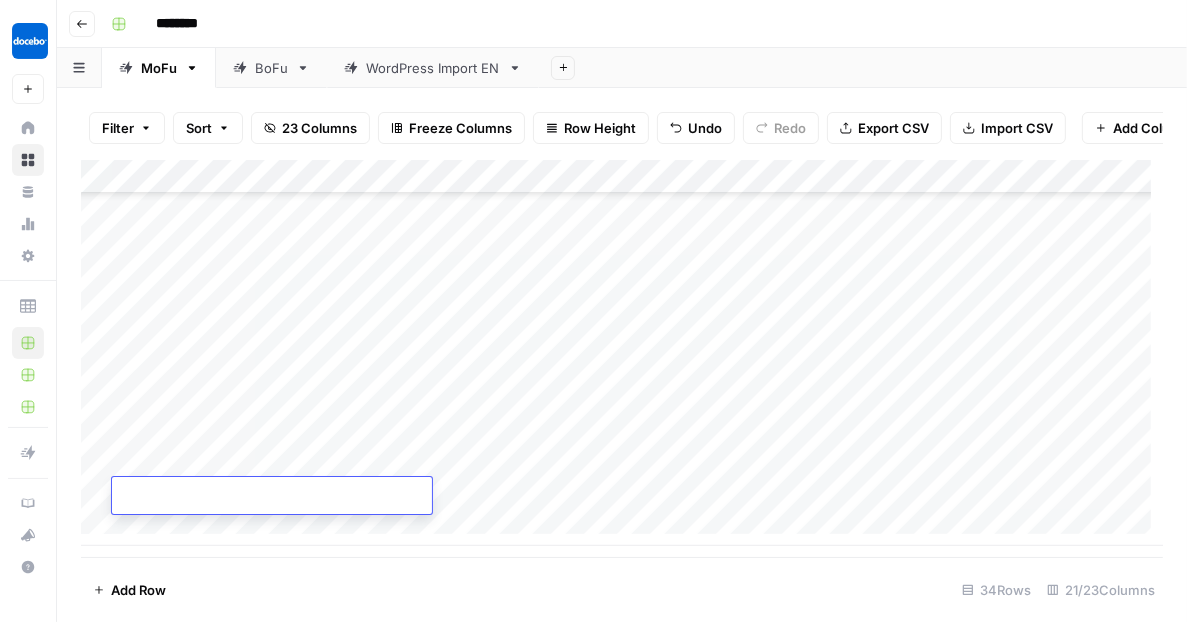 click on "Add Column" at bounding box center (622, 353) 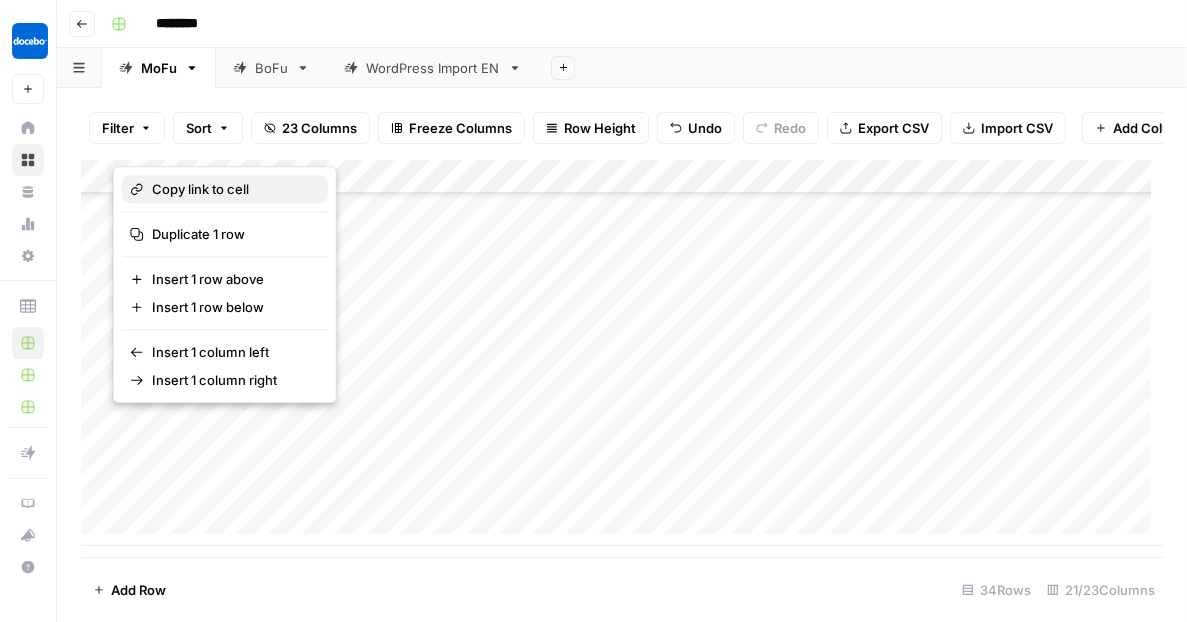 click on "Copy link to cell" at bounding box center [200, 189] 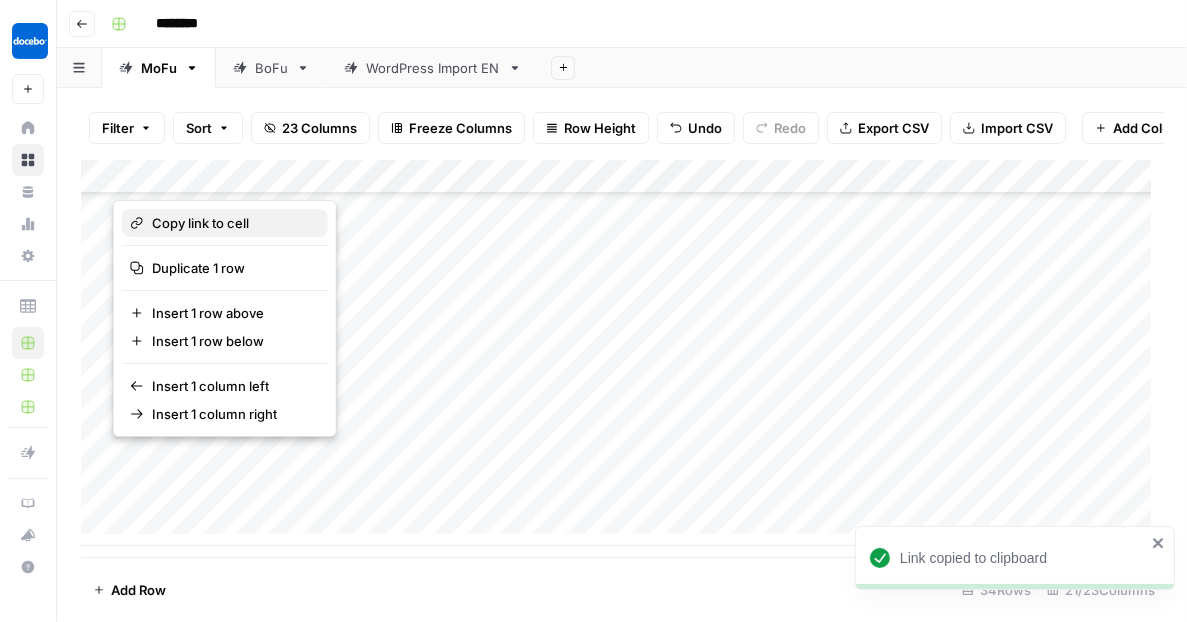 click on "Copy link to cell" at bounding box center [200, 223] 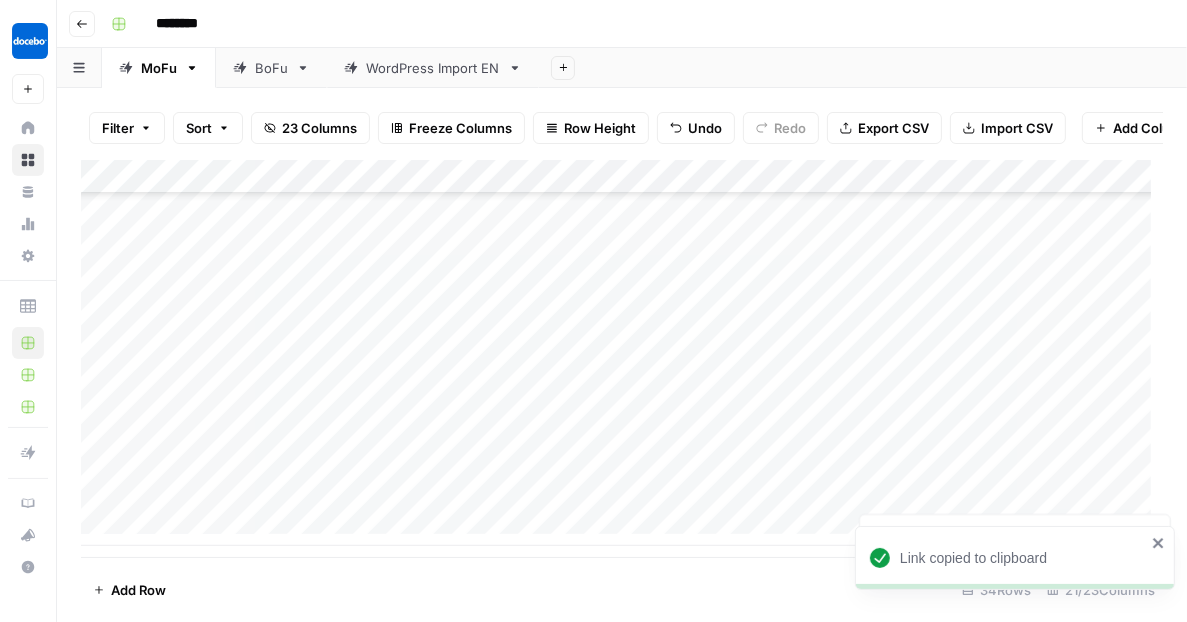 click 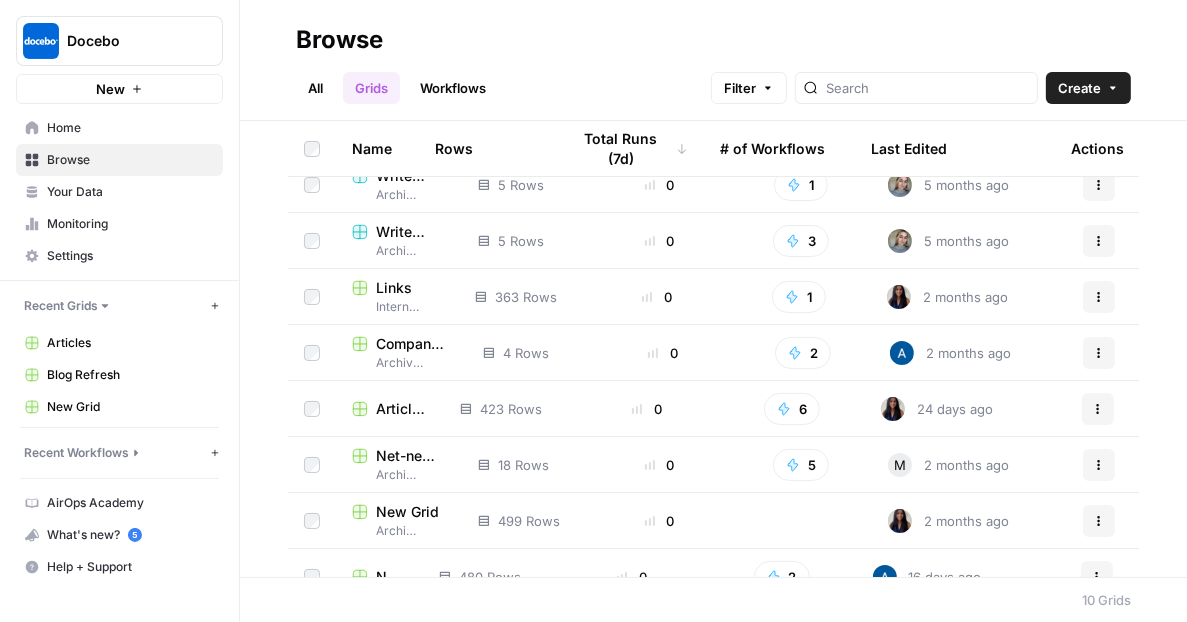 scroll, scrollTop: 159, scrollLeft: 0, axis: vertical 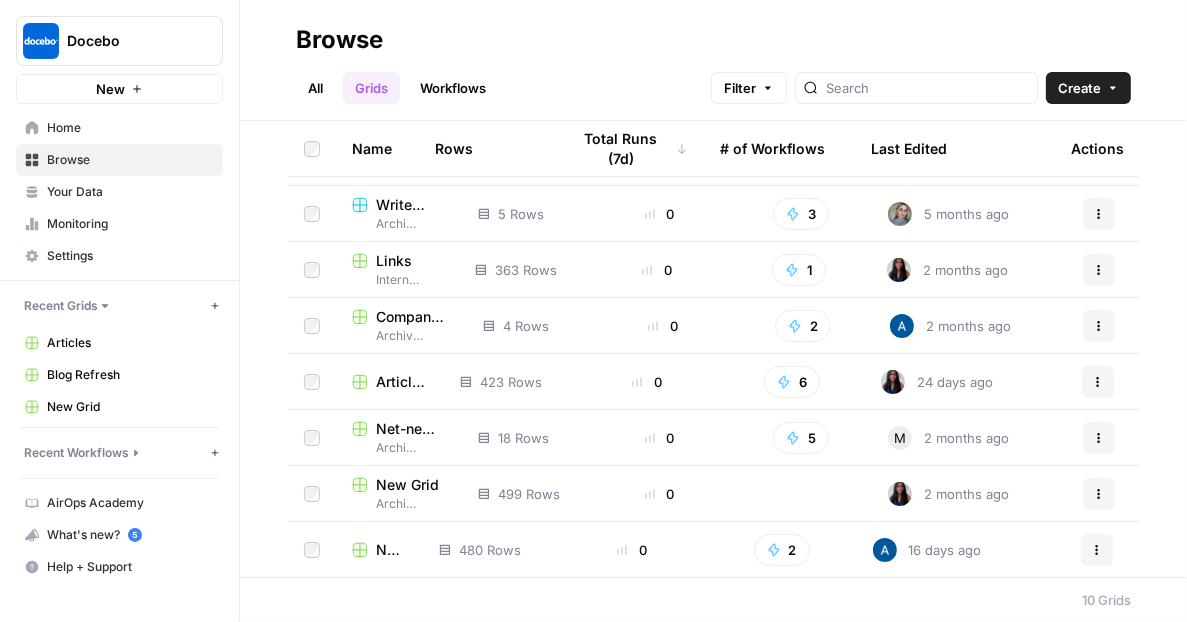 click on "Workflows" at bounding box center (453, 88) 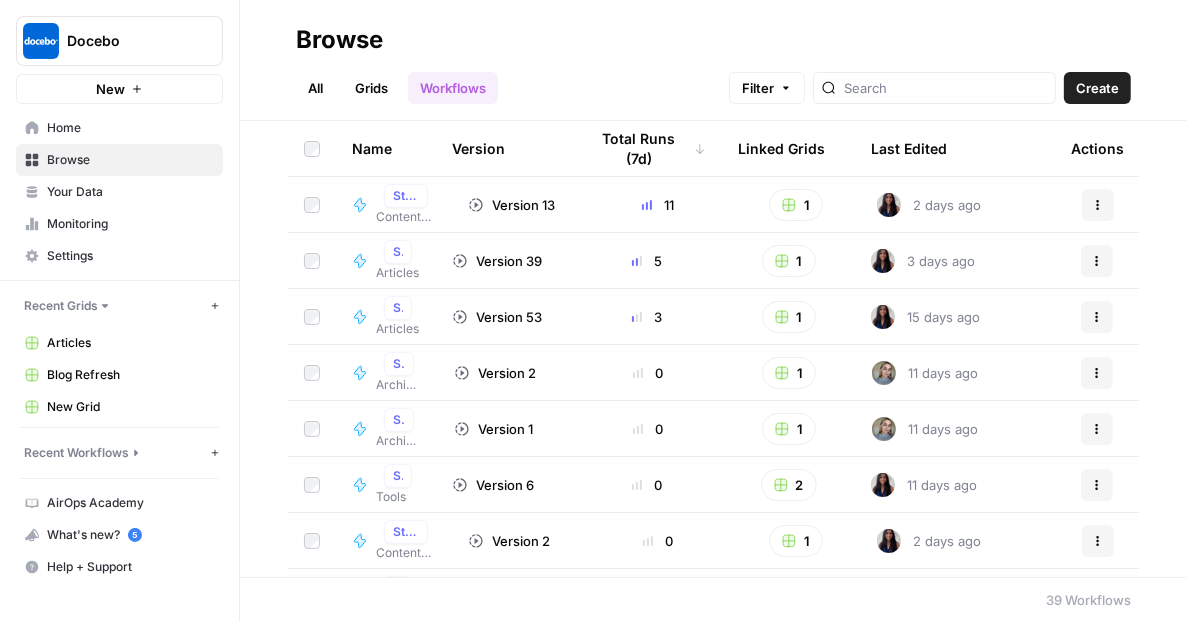 click on "All" at bounding box center [315, 88] 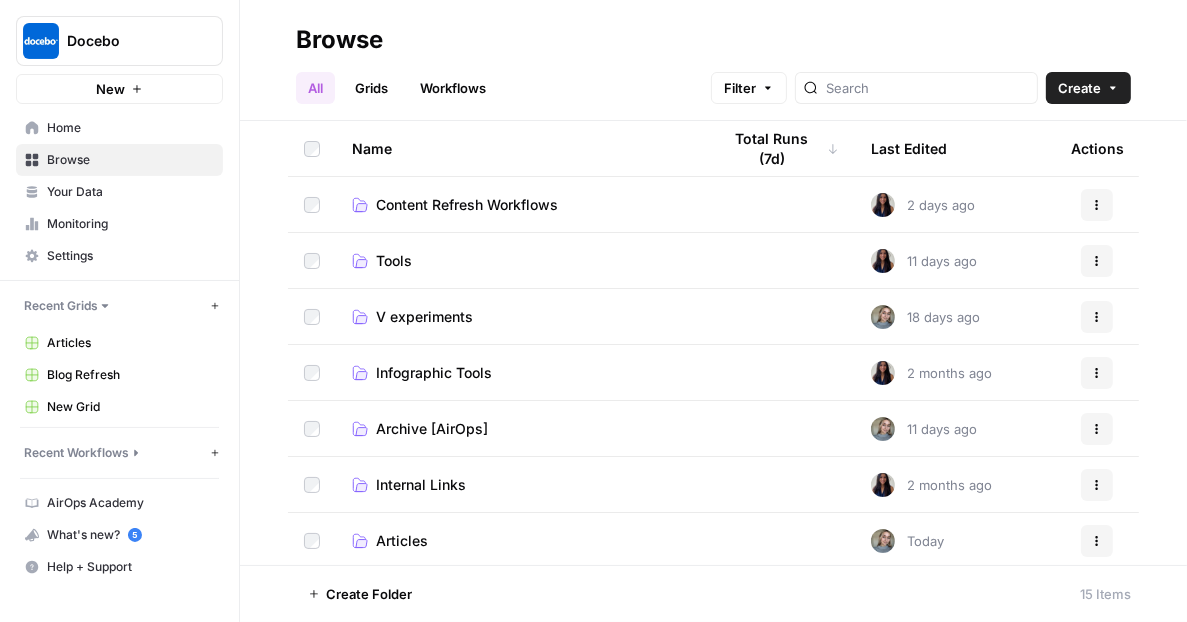 click on "Grids" at bounding box center (371, 88) 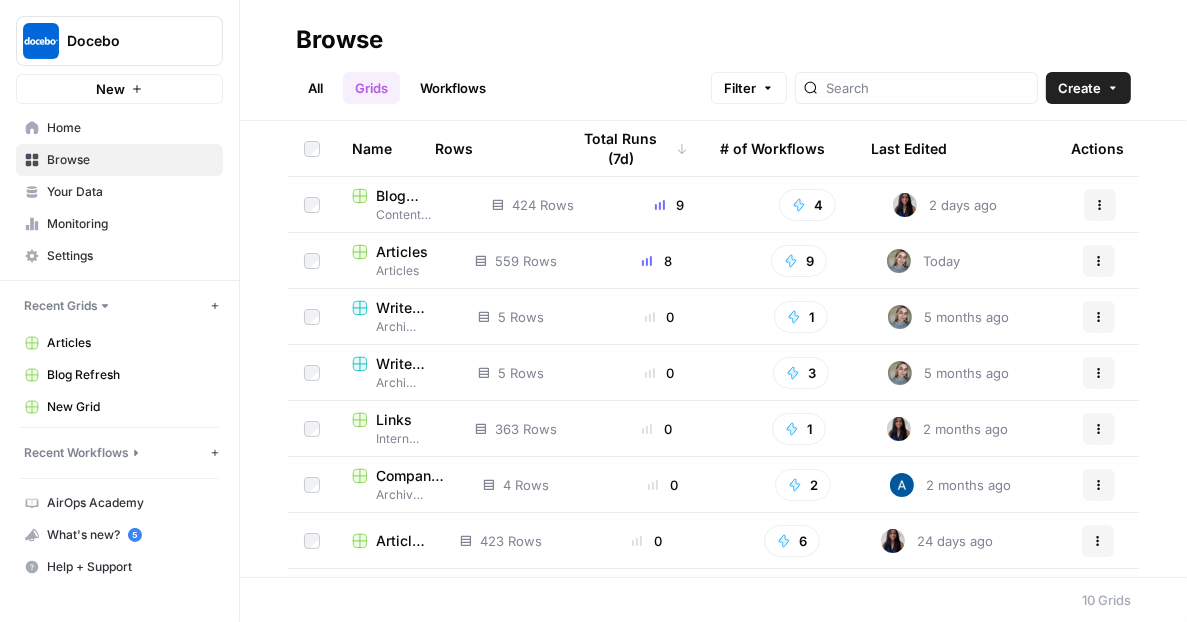click on "Blog Refresh" at bounding box center [418, 196] 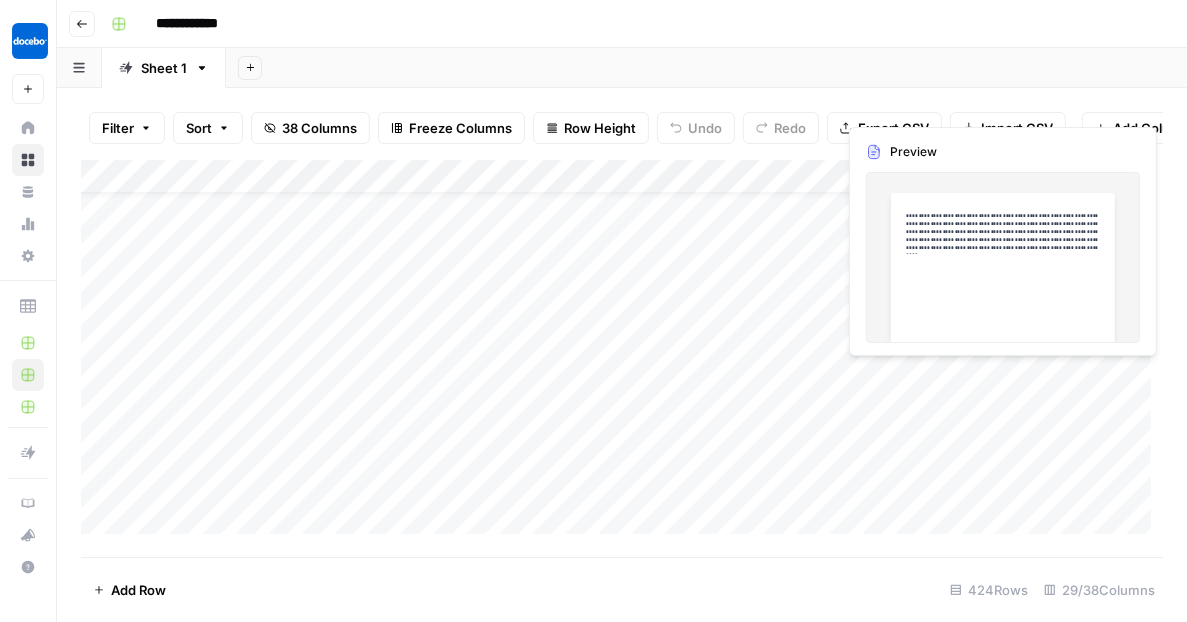 scroll, scrollTop: 210, scrollLeft: 0, axis: vertical 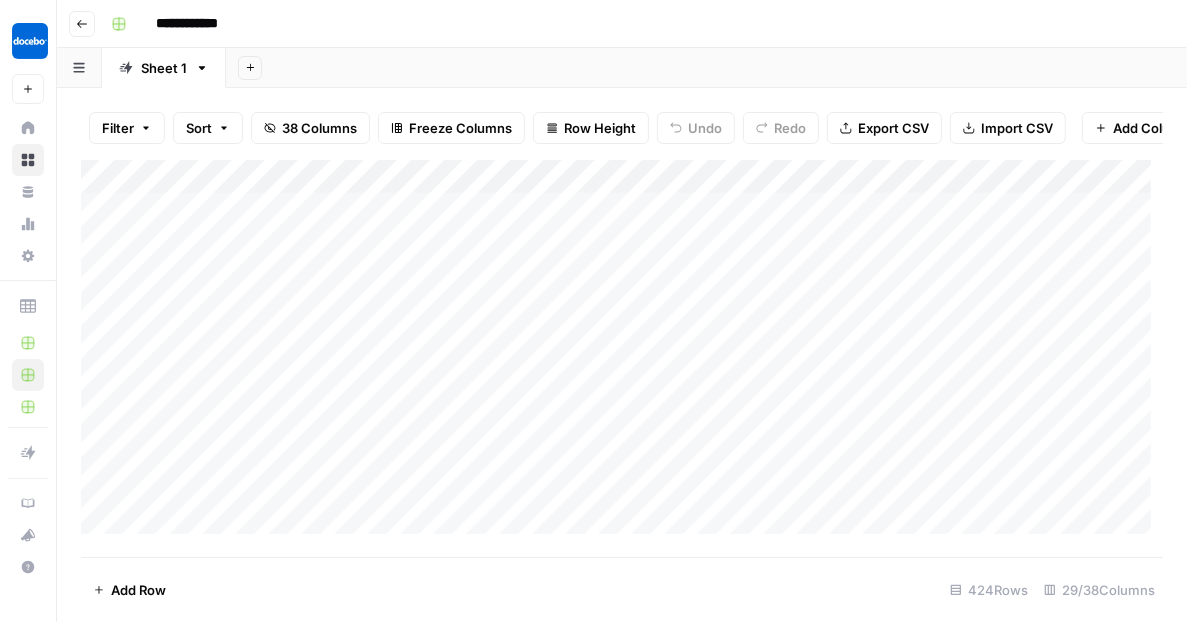 click on "Filter" at bounding box center [118, 128] 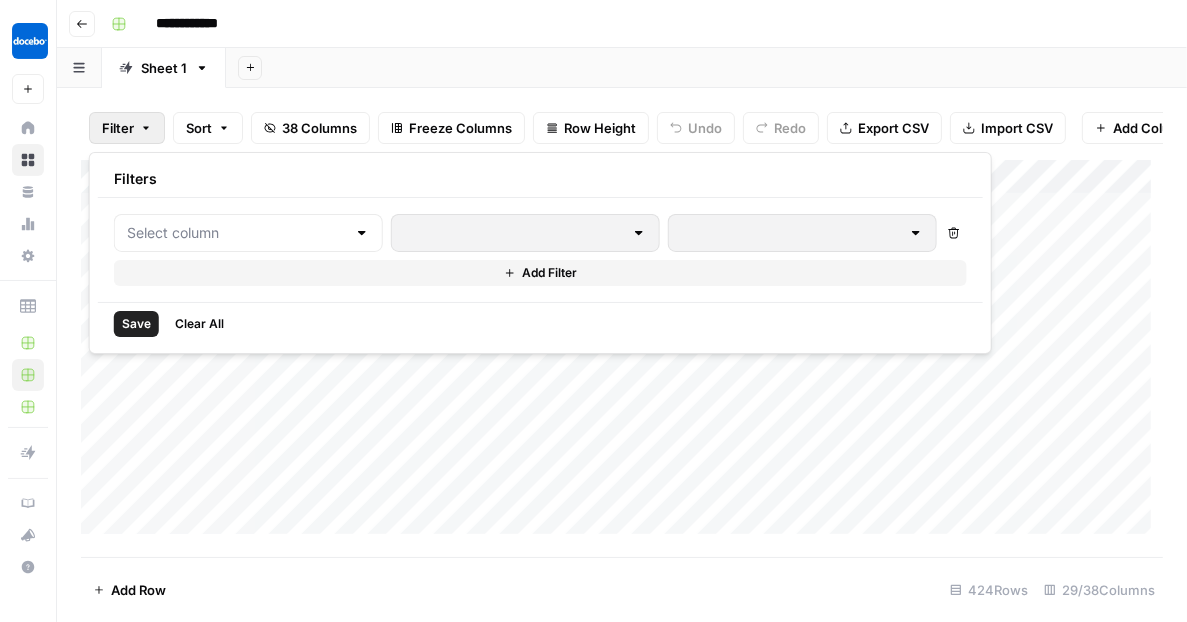 click at bounding box center (248, 233) 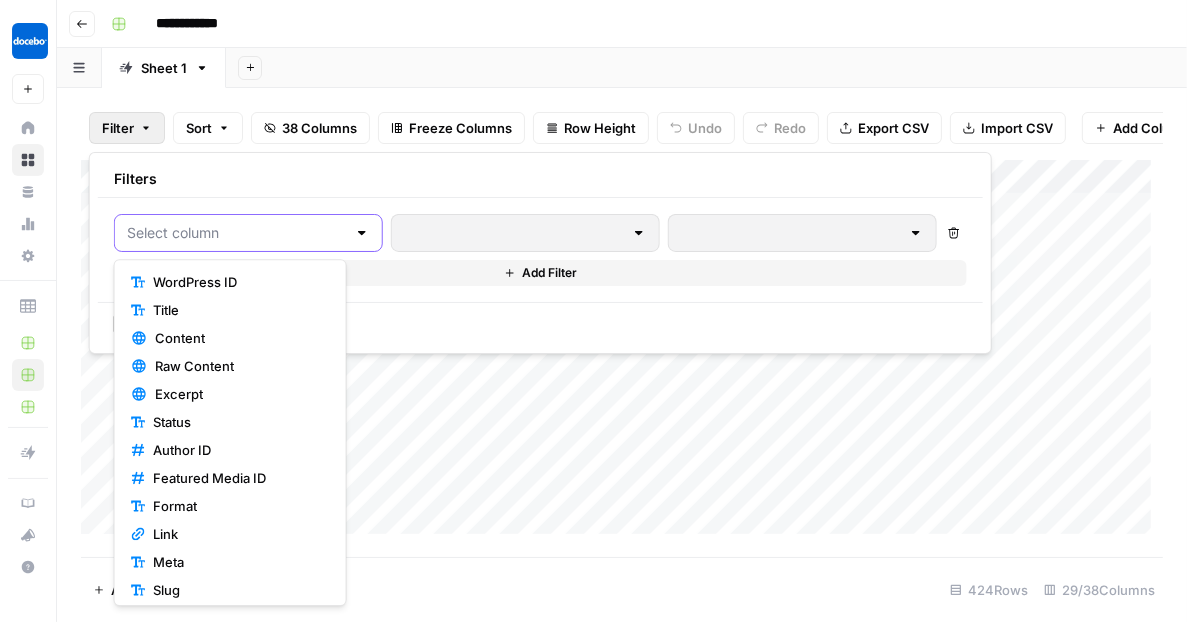 click at bounding box center [236, 233] 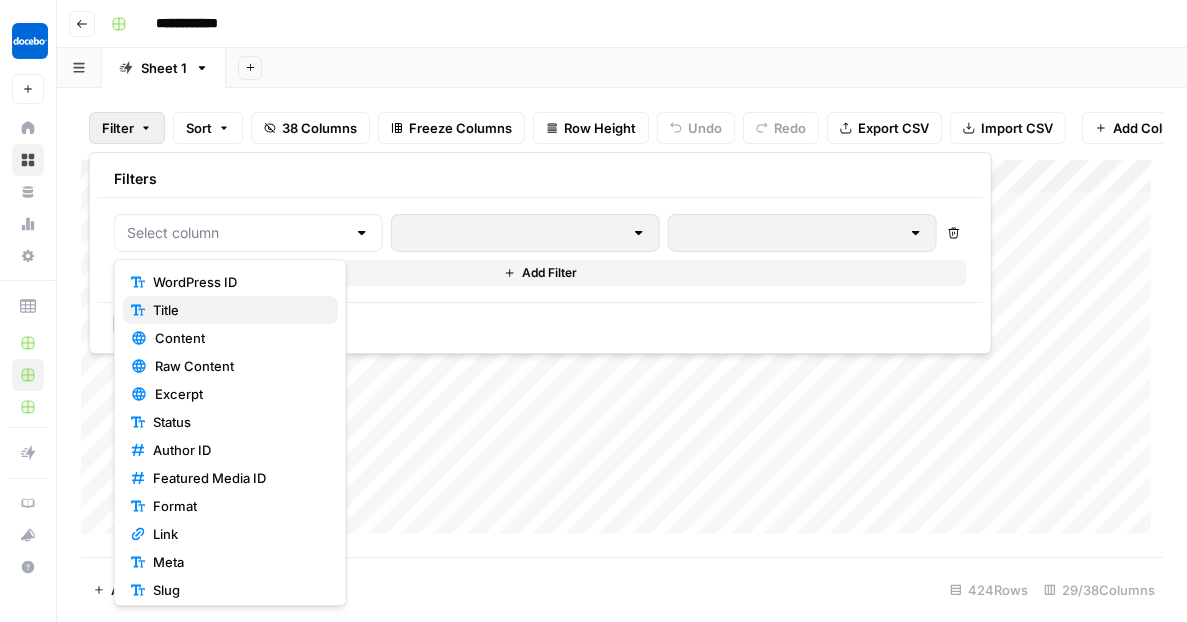click on "Title" at bounding box center (166, 310) 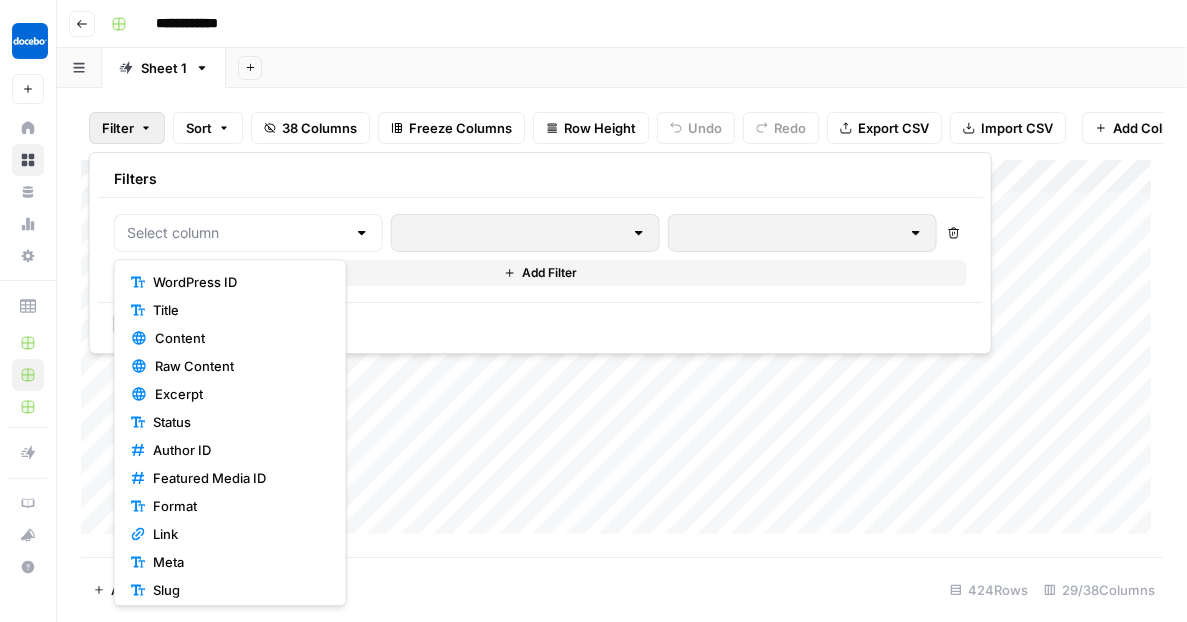 type on "Title" 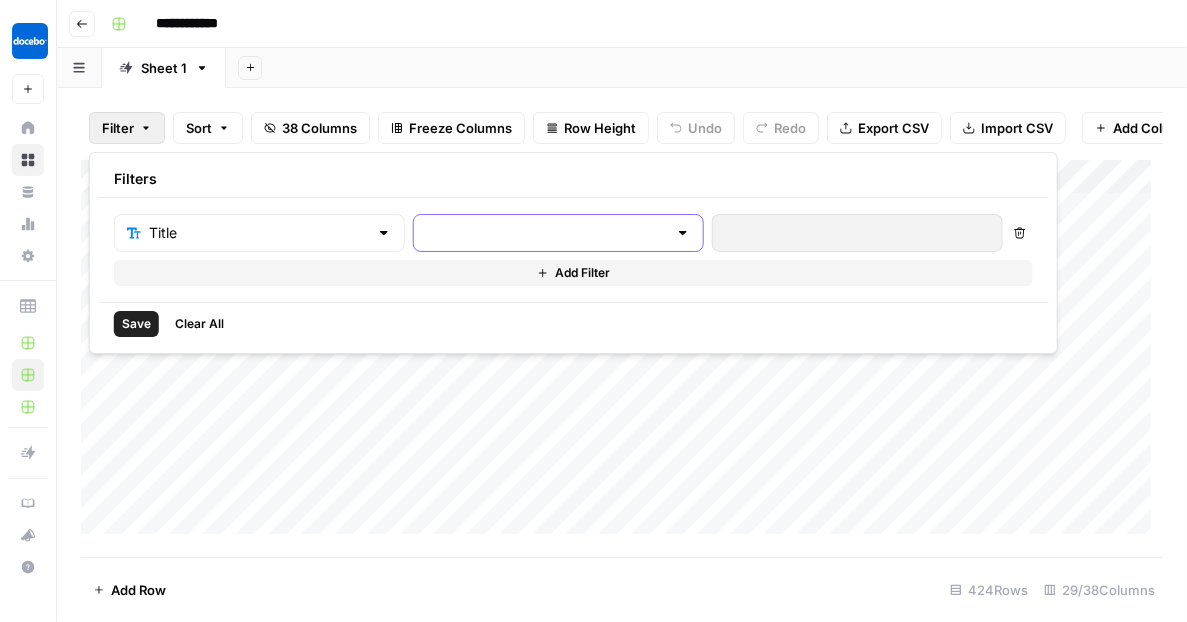 click at bounding box center [546, 233] 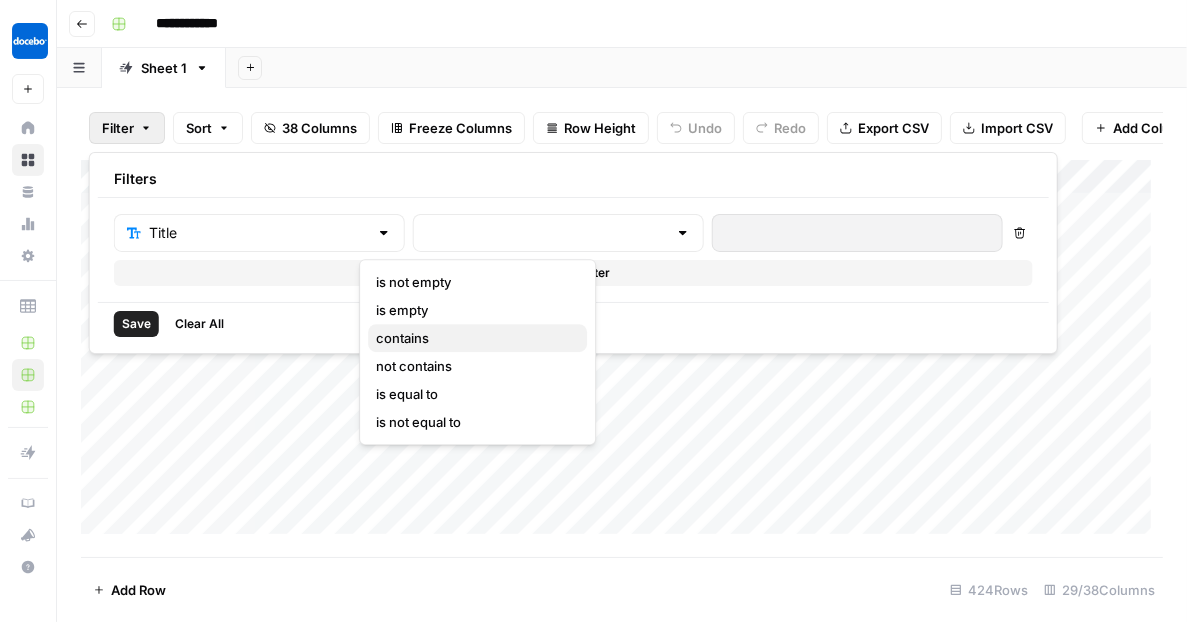 click on "contains" at bounding box center (477, 338) 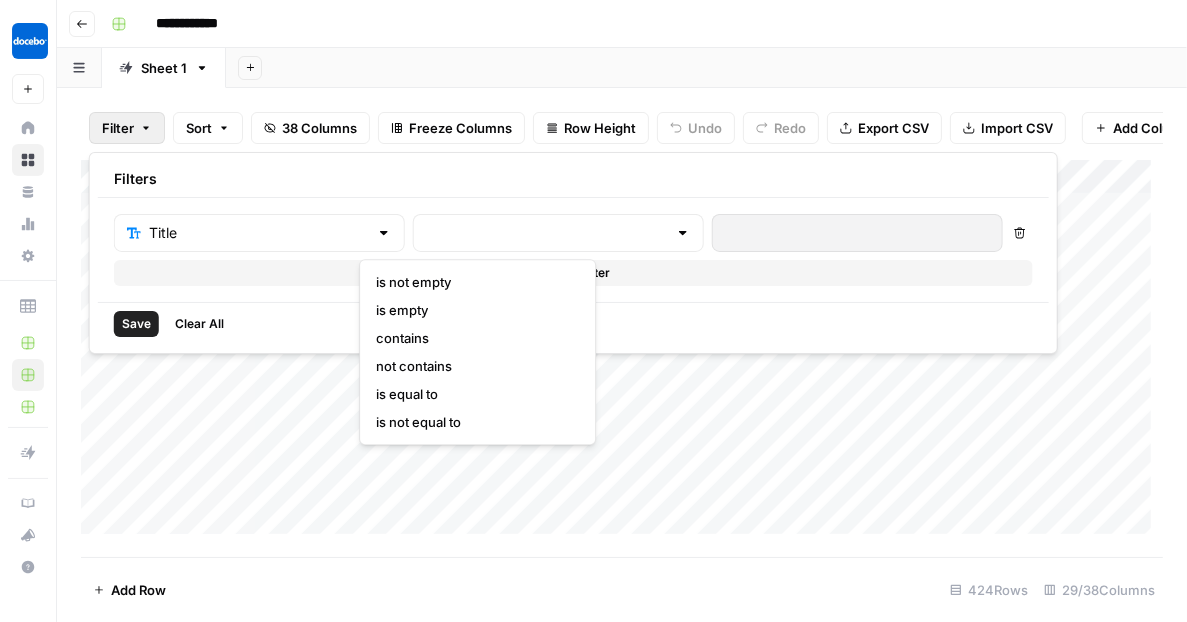 type on "contains" 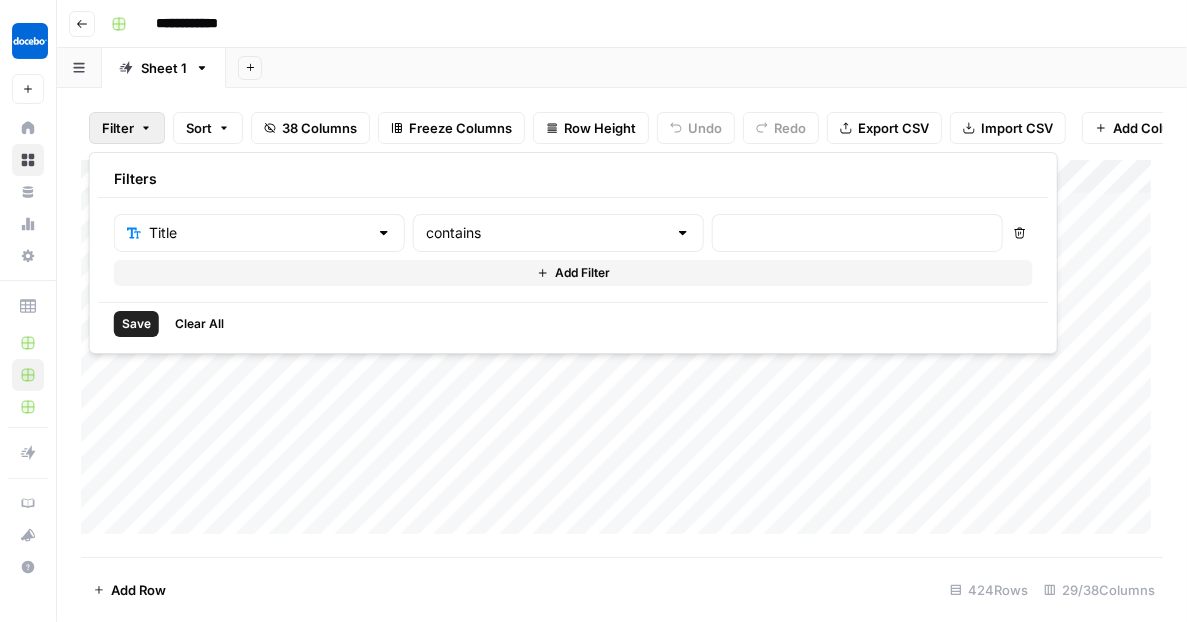 click at bounding box center [857, 233] 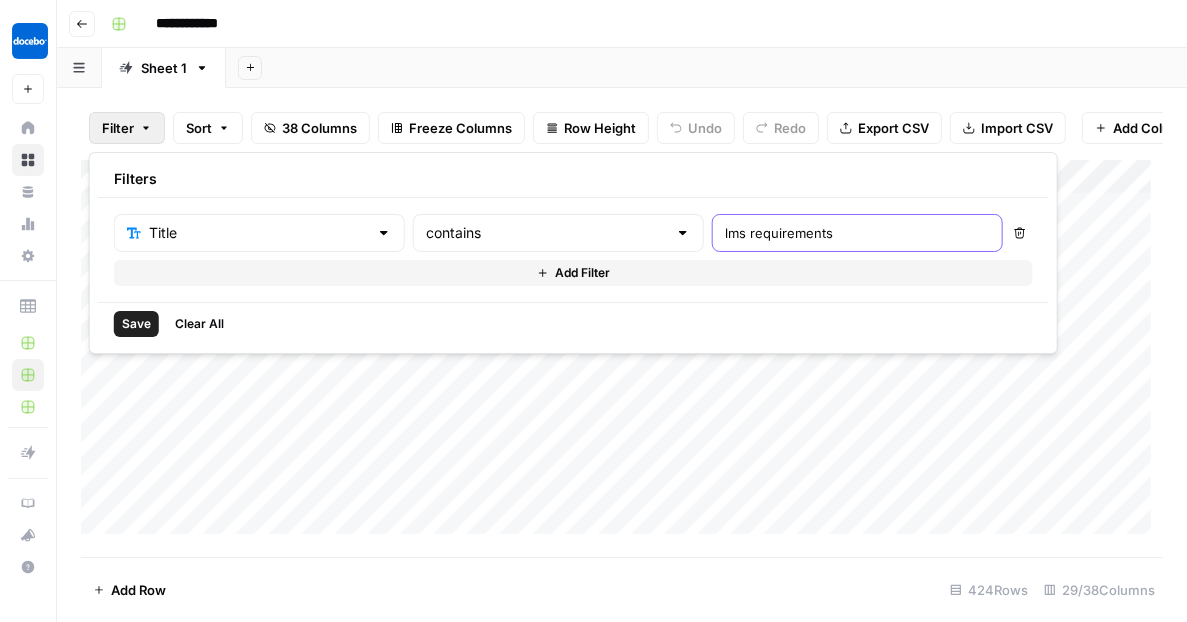 type on "lms requirements" 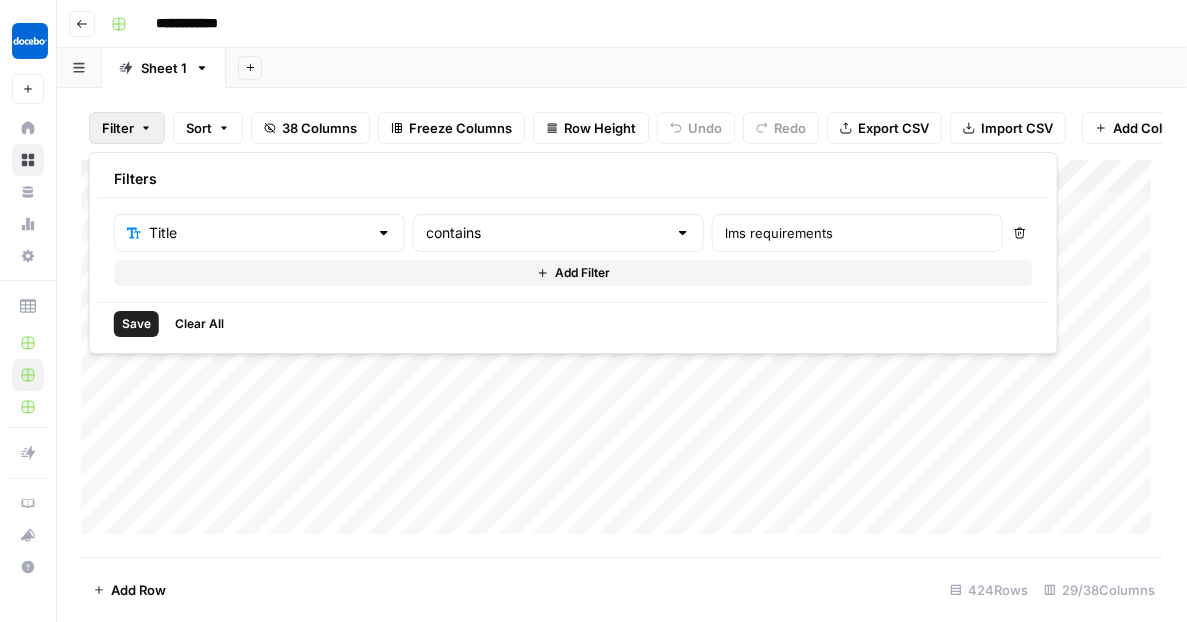 click on "Save" at bounding box center (136, 324) 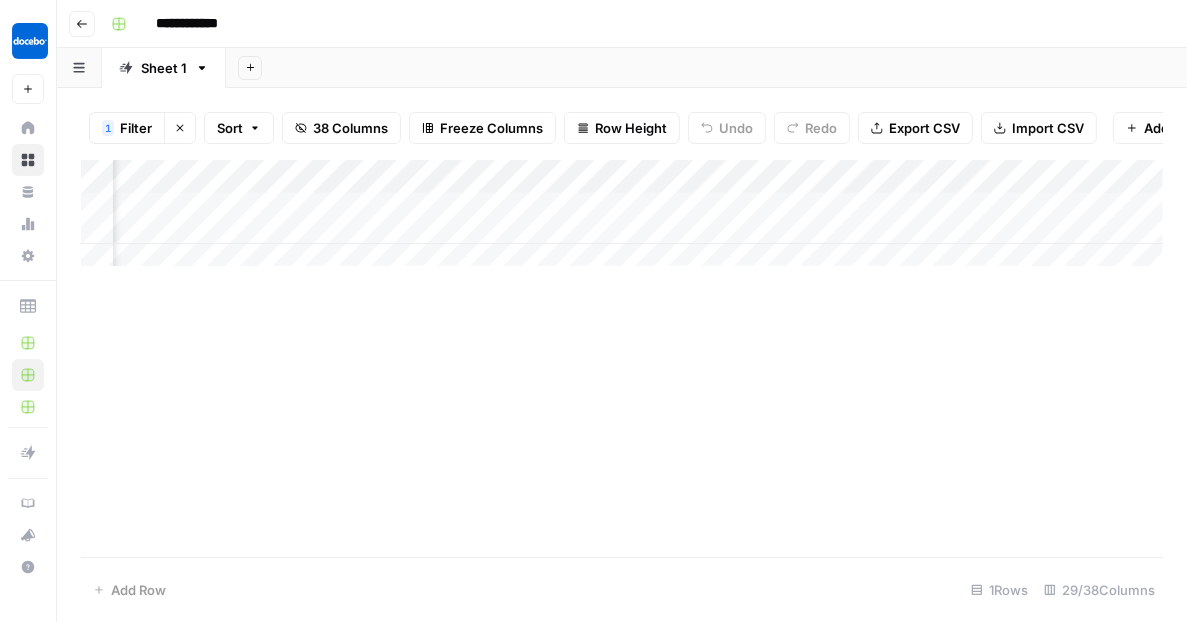 scroll, scrollTop: 0, scrollLeft: 0, axis: both 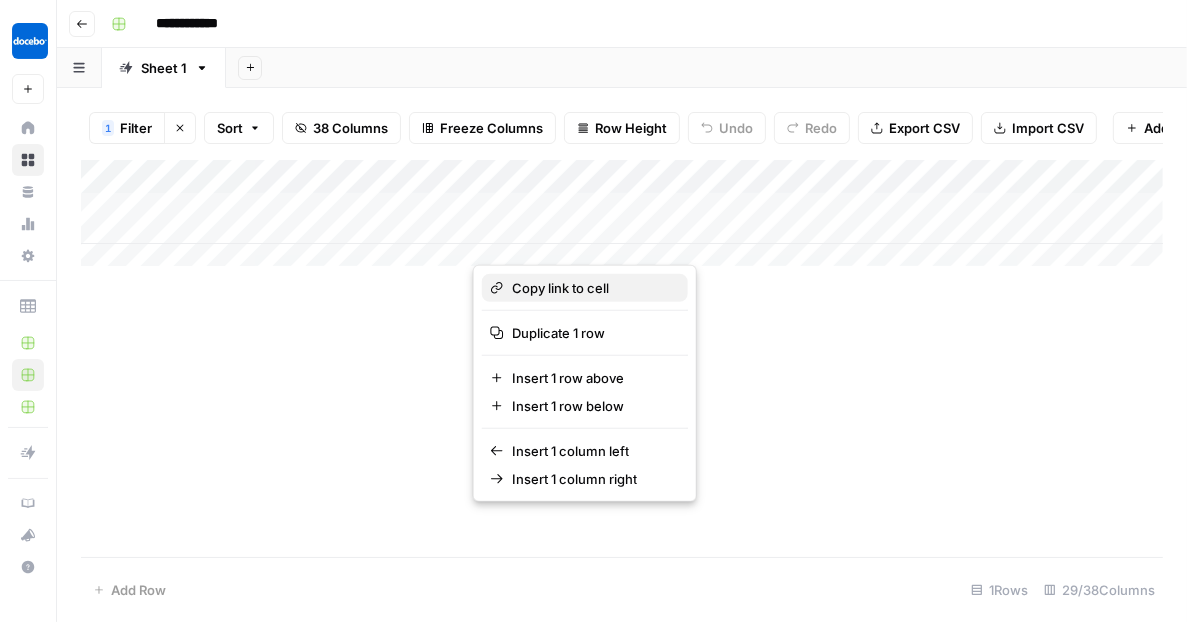 click on "Copy link to cell" at bounding box center (560, 288) 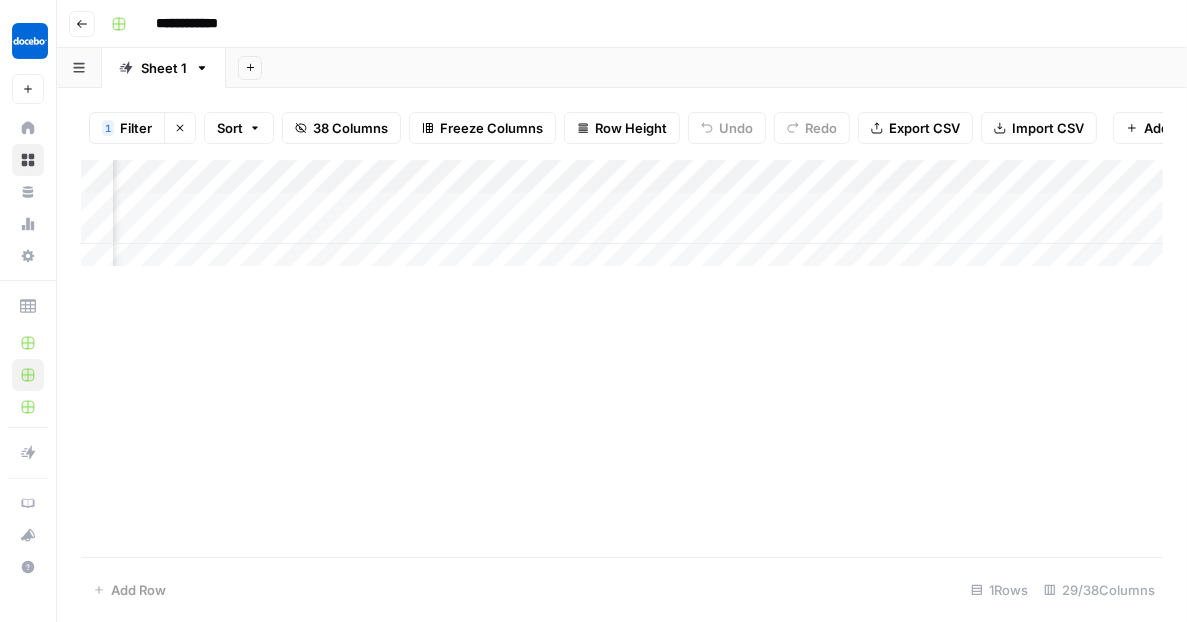 scroll, scrollTop: 0, scrollLeft: 2519, axis: horizontal 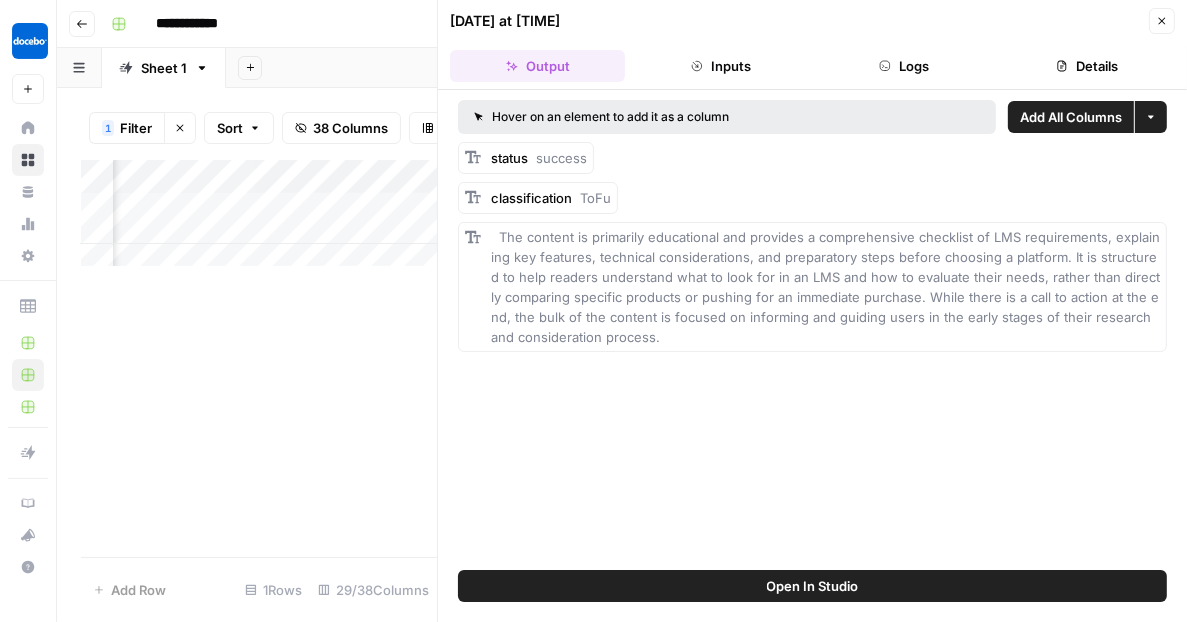 click 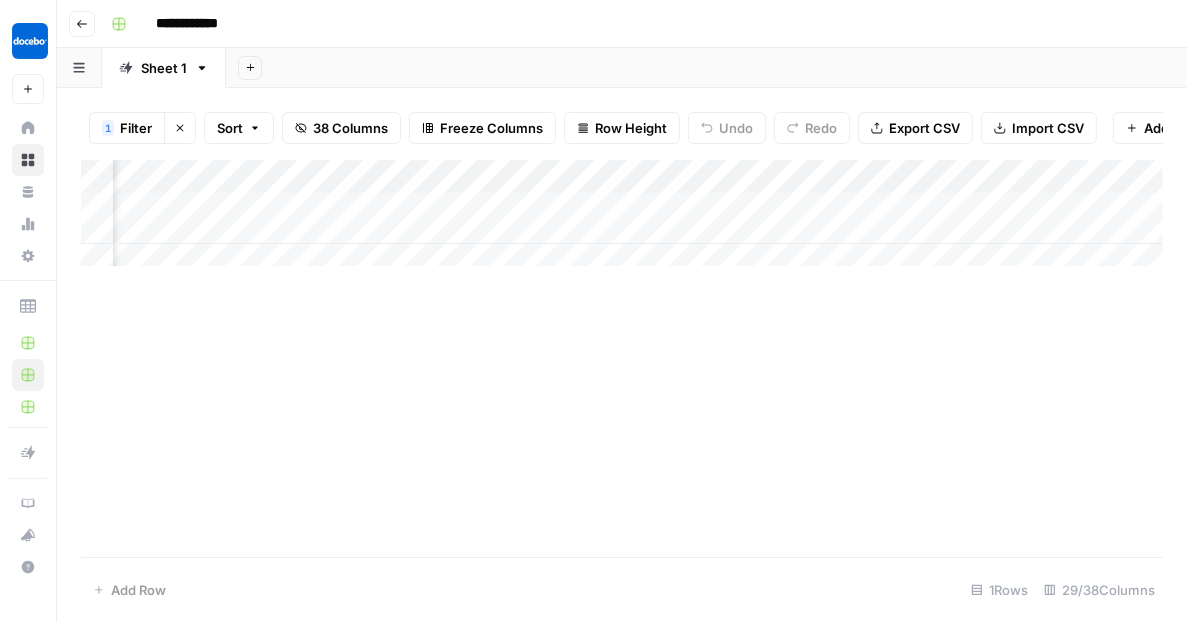 scroll, scrollTop: 0, scrollLeft: 3719, axis: horizontal 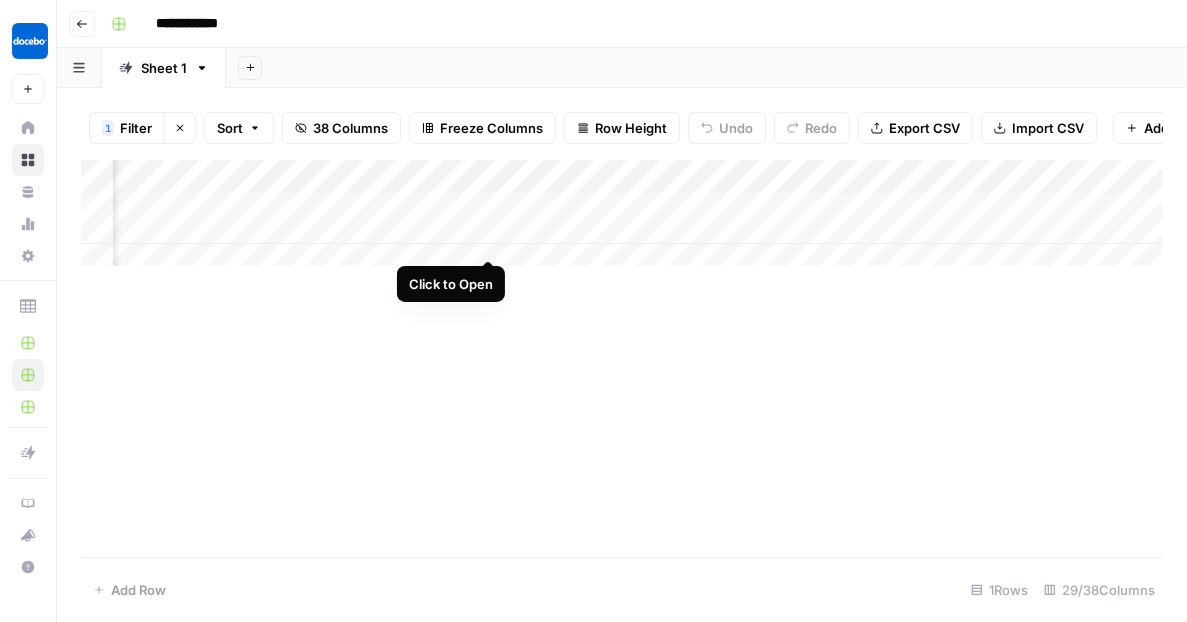 click on "Add Column" at bounding box center (622, 219) 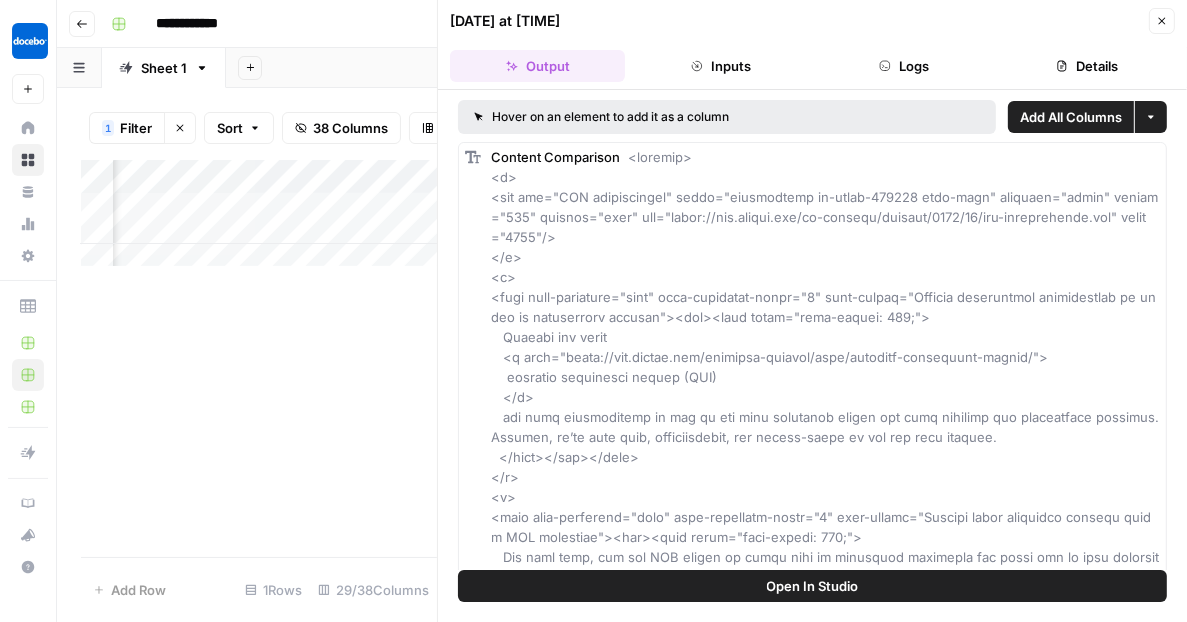 click on "Close" at bounding box center [1162, 21] 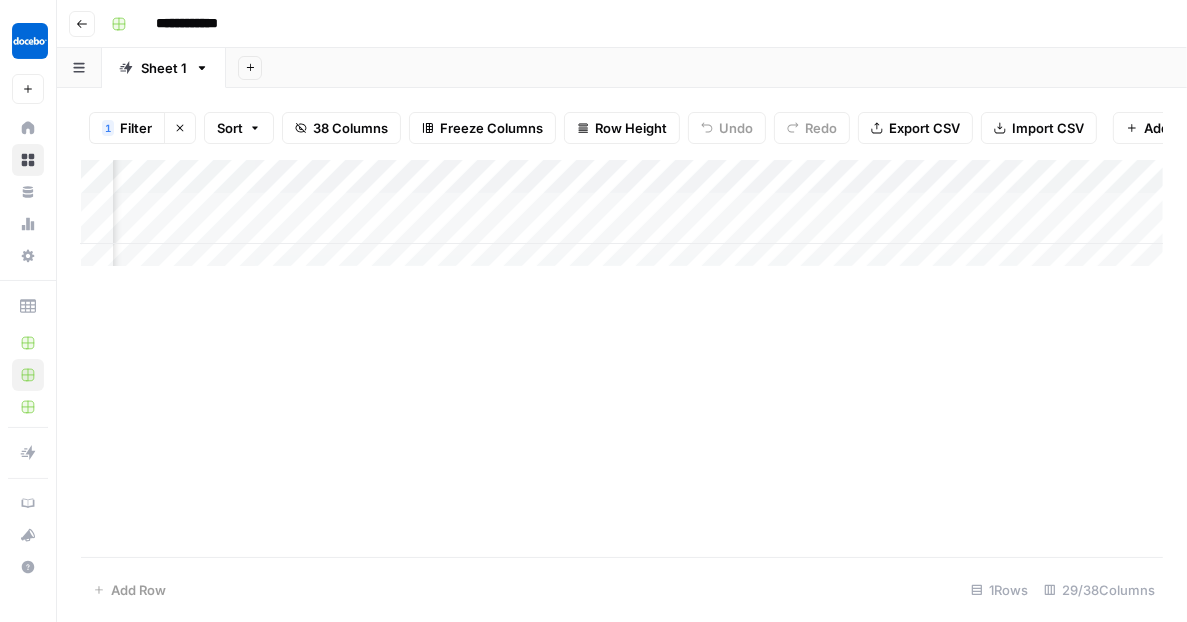 click on "Add Column" at bounding box center (622, 219) 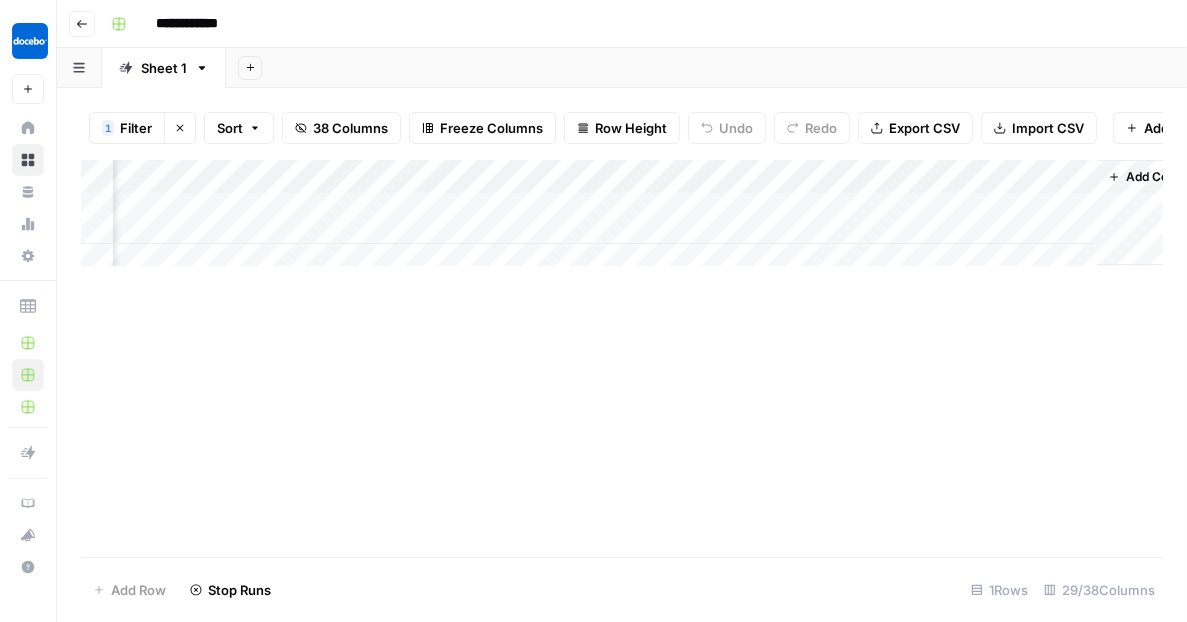 scroll, scrollTop: 0, scrollLeft: 4460, axis: horizontal 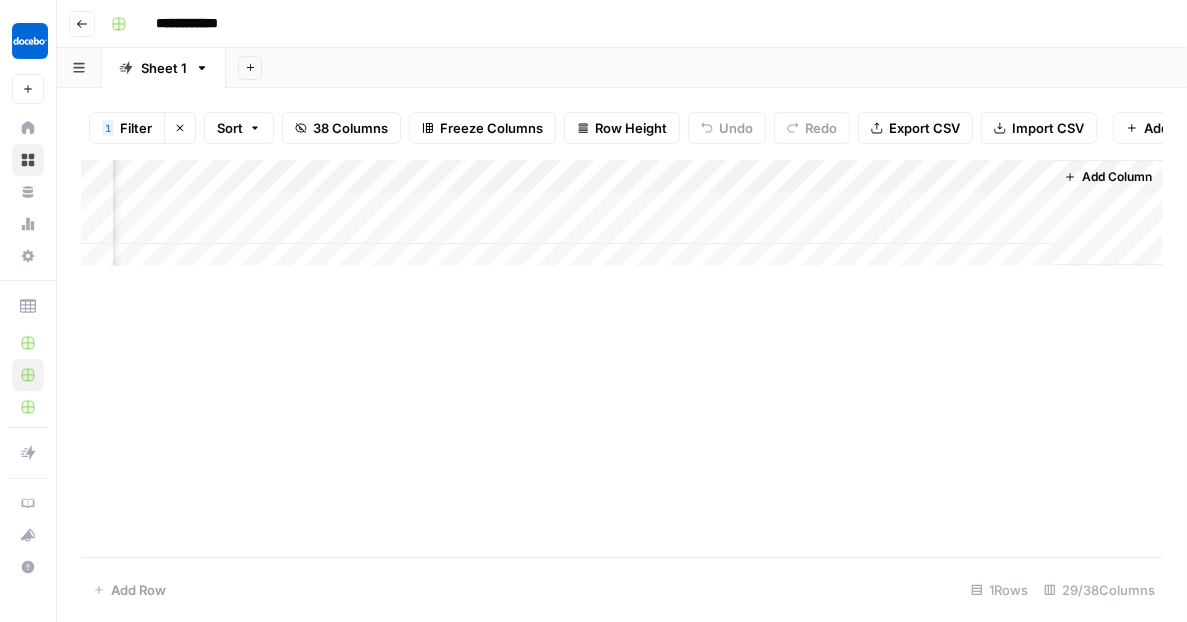 click on "Filter" at bounding box center [136, 128] 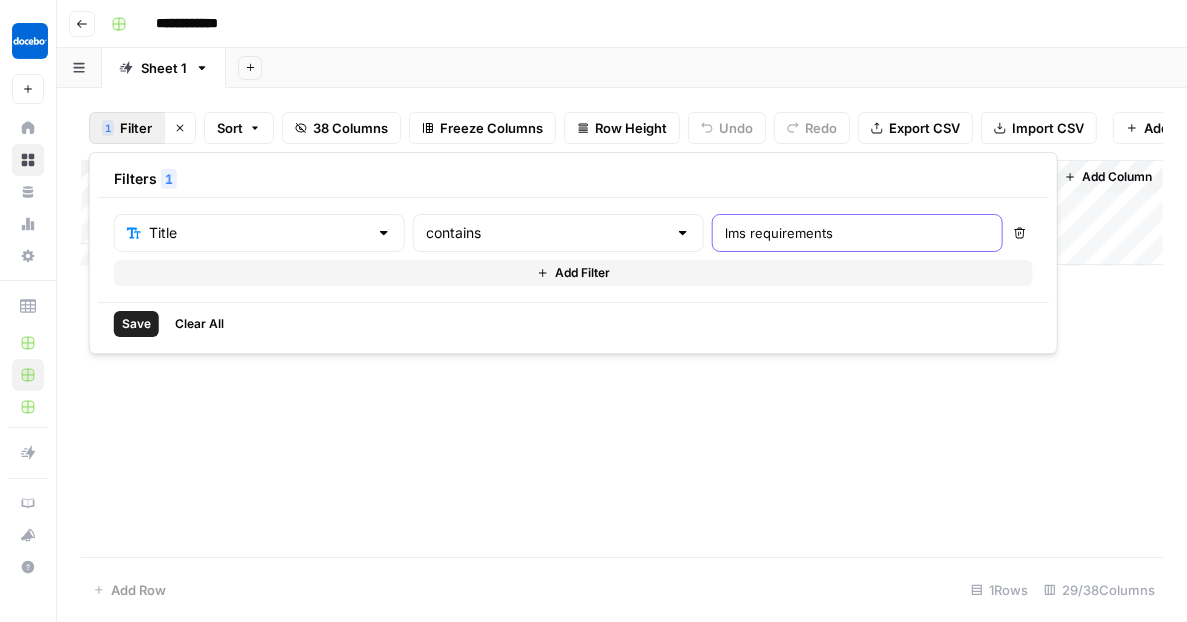 click on "lms requirements" at bounding box center (857, 233) 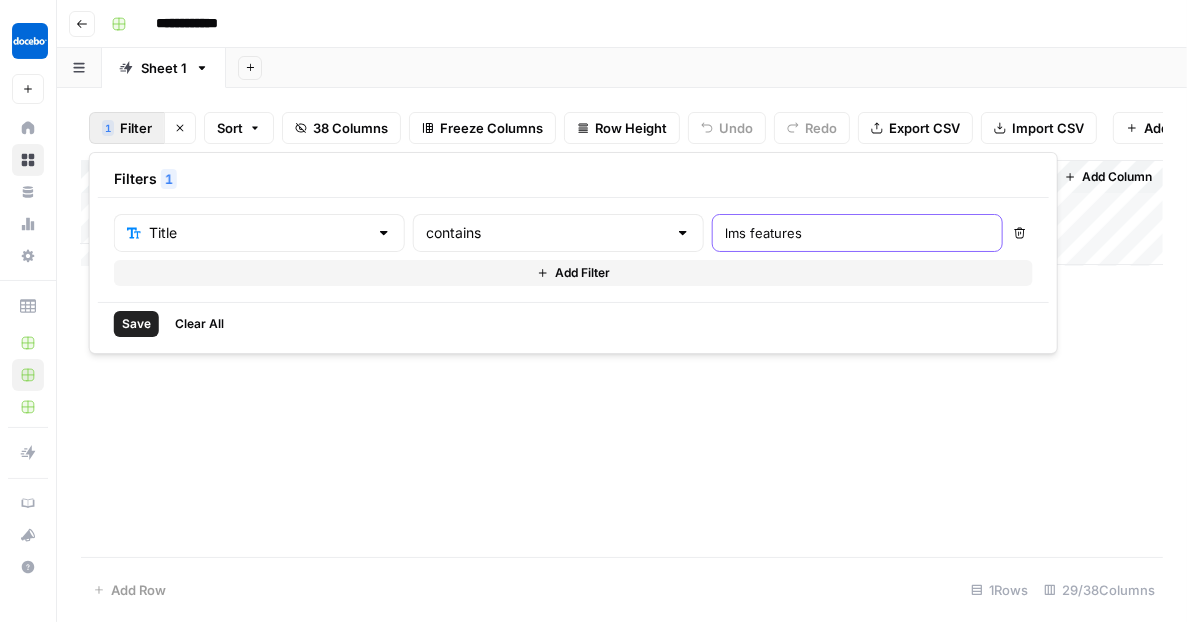 type on "lms features" 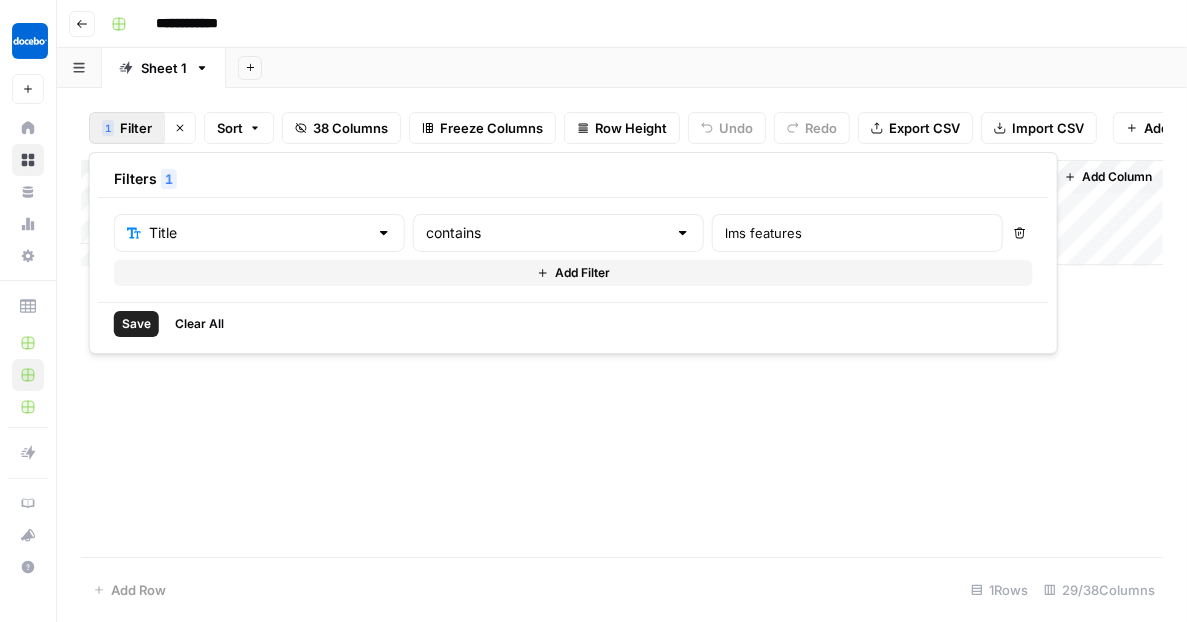 click on "Save" at bounding box center (136, 324) 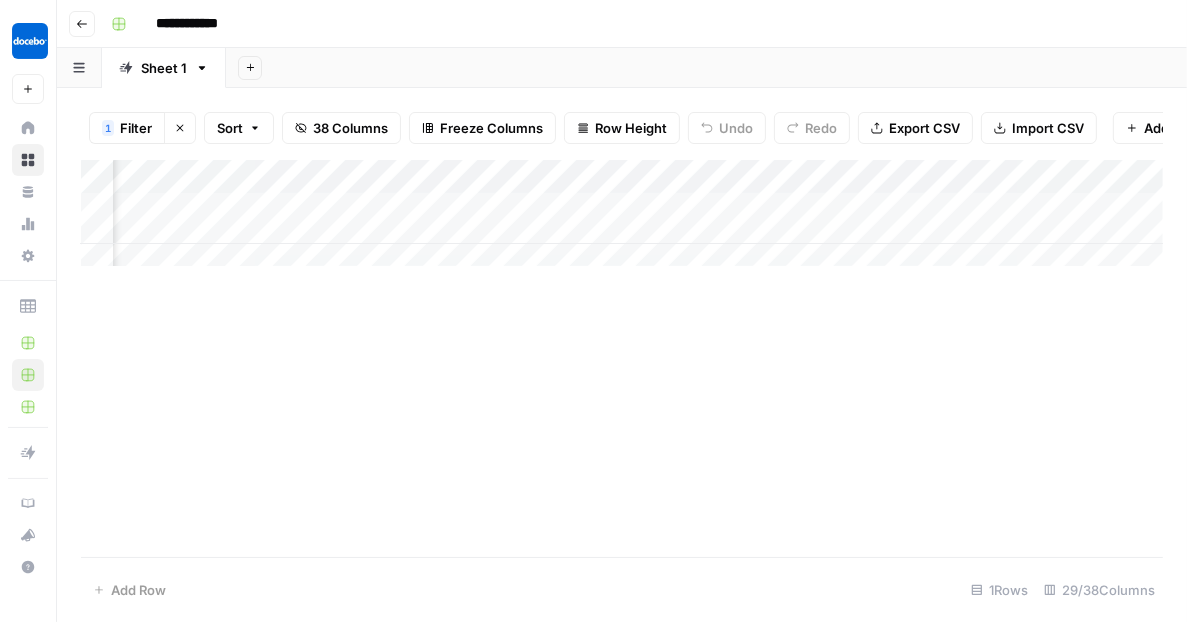 scroll, scrollTop: 0, scrollLeft: 0, axis: both 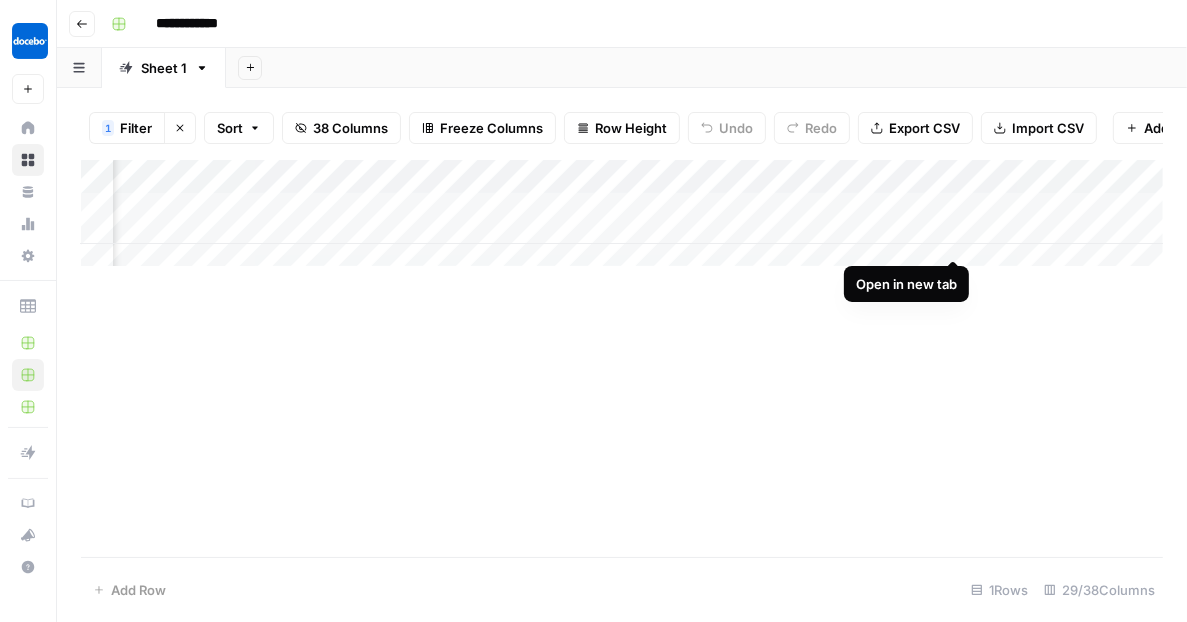 click on "Add Column" at bounding box center (622, 219) 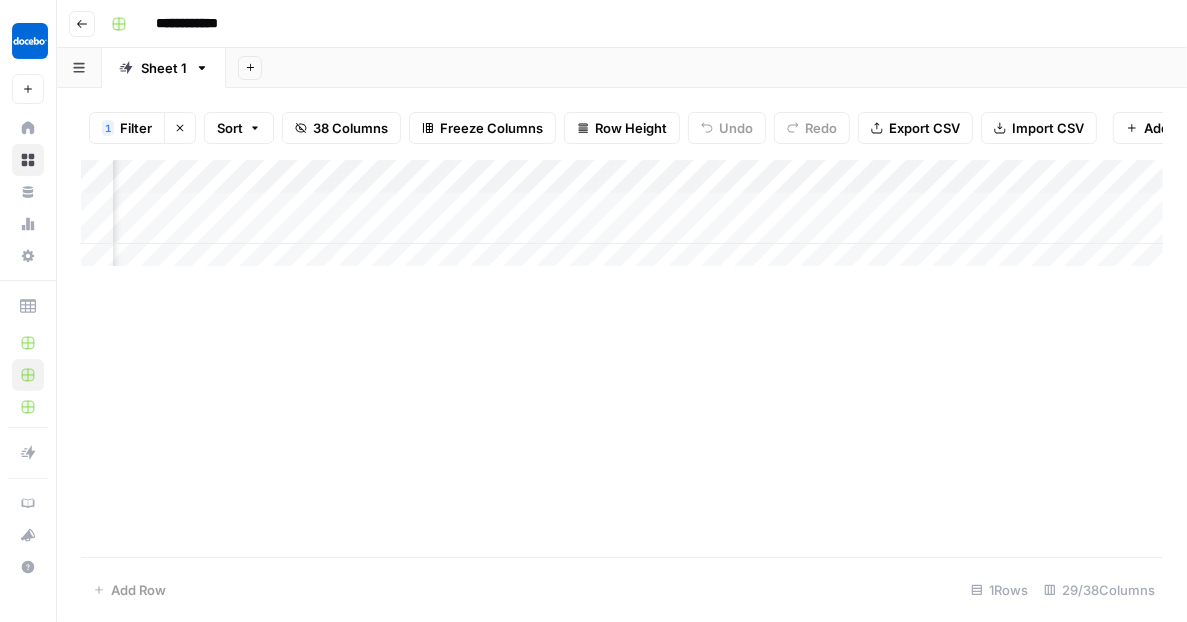 scroll, scrollTop: 0, scrollLeft: 0, axis: both 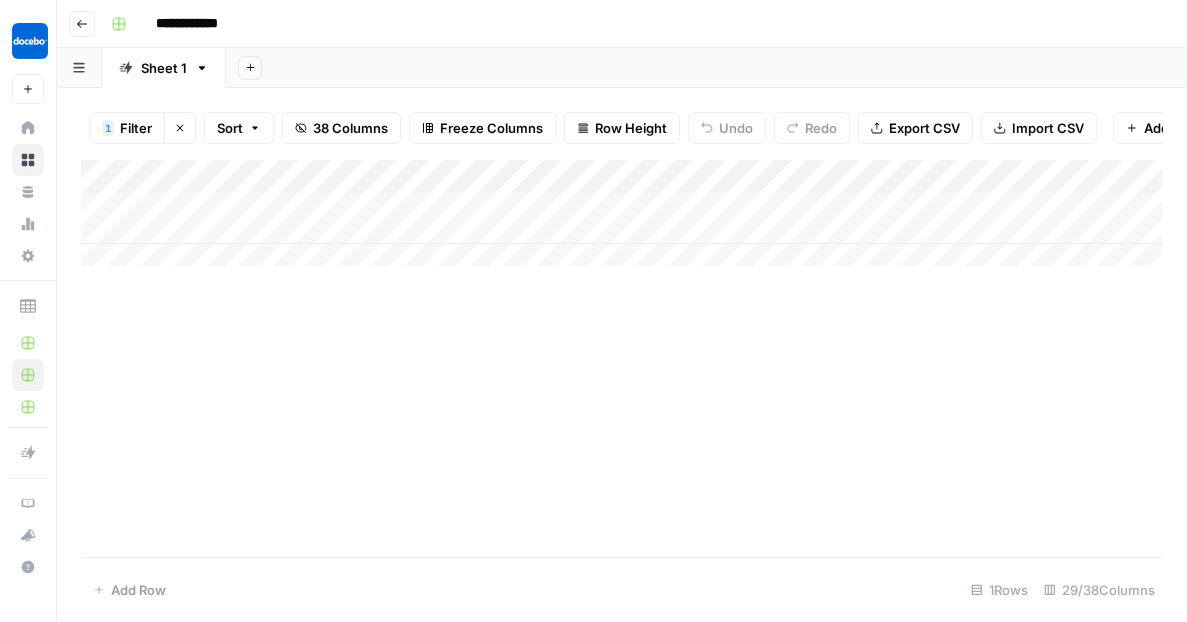 click on "Filter" at bounding box center (136, 128) 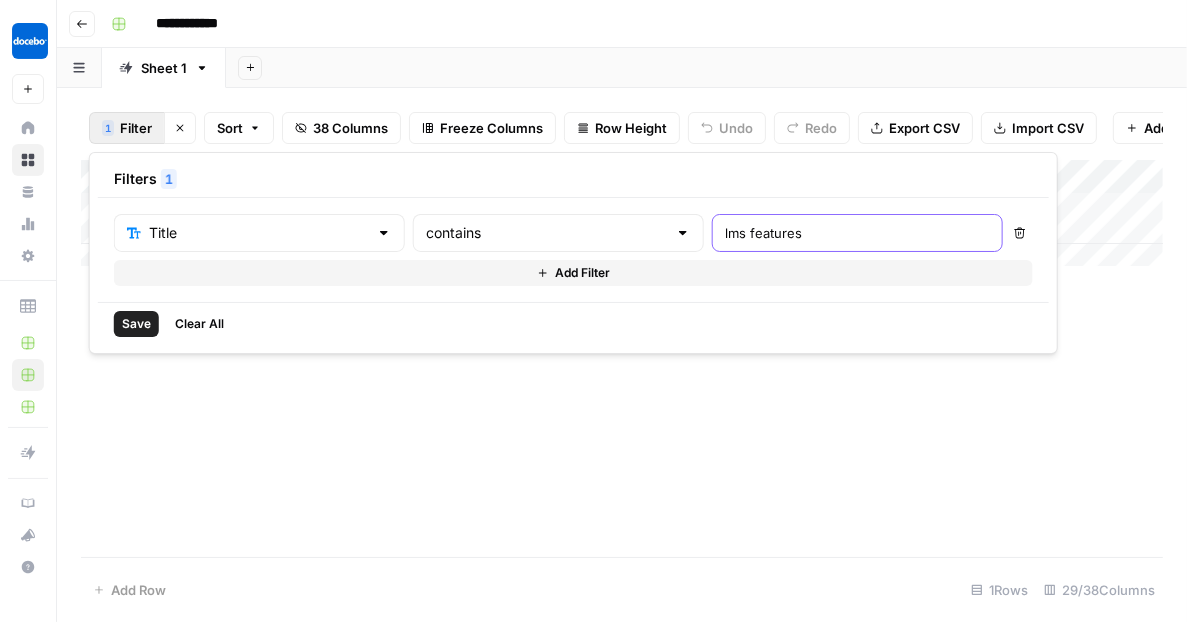 click on "lms features" at bounding box center (857, 233) 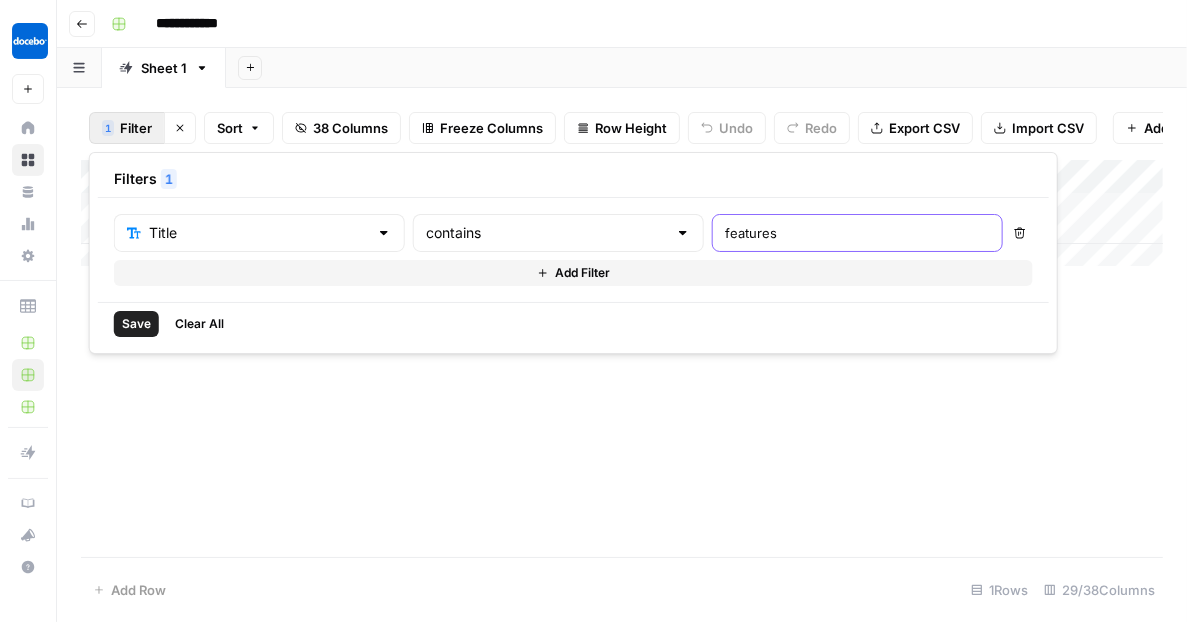 type on "features" 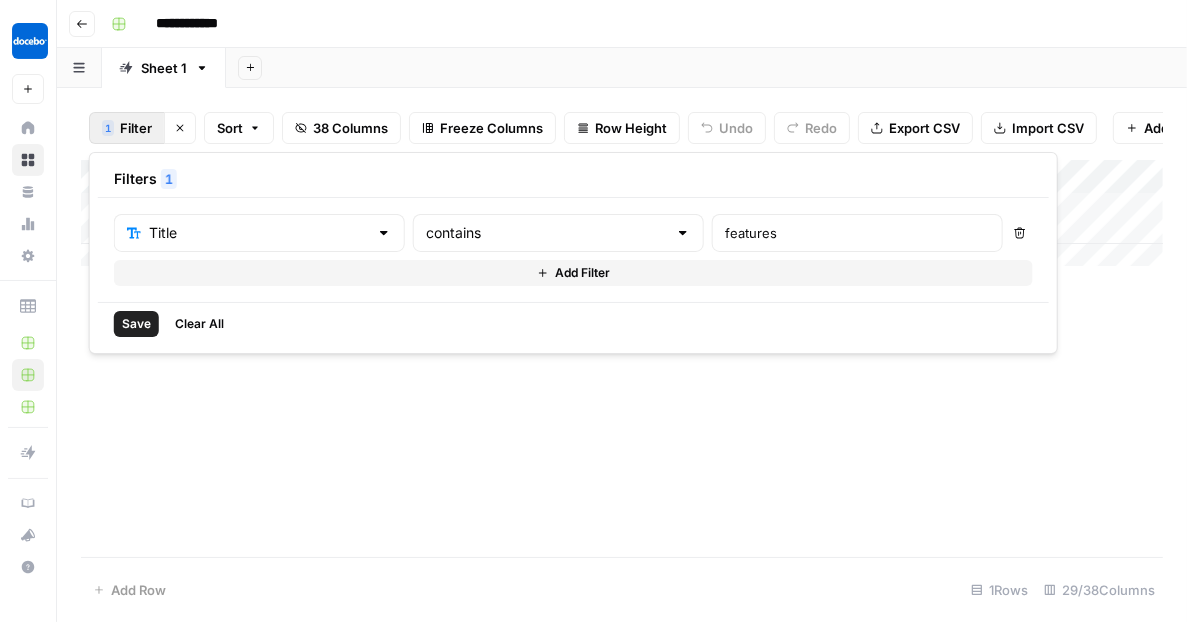 click on "Save" at bounding box center (136, 324) 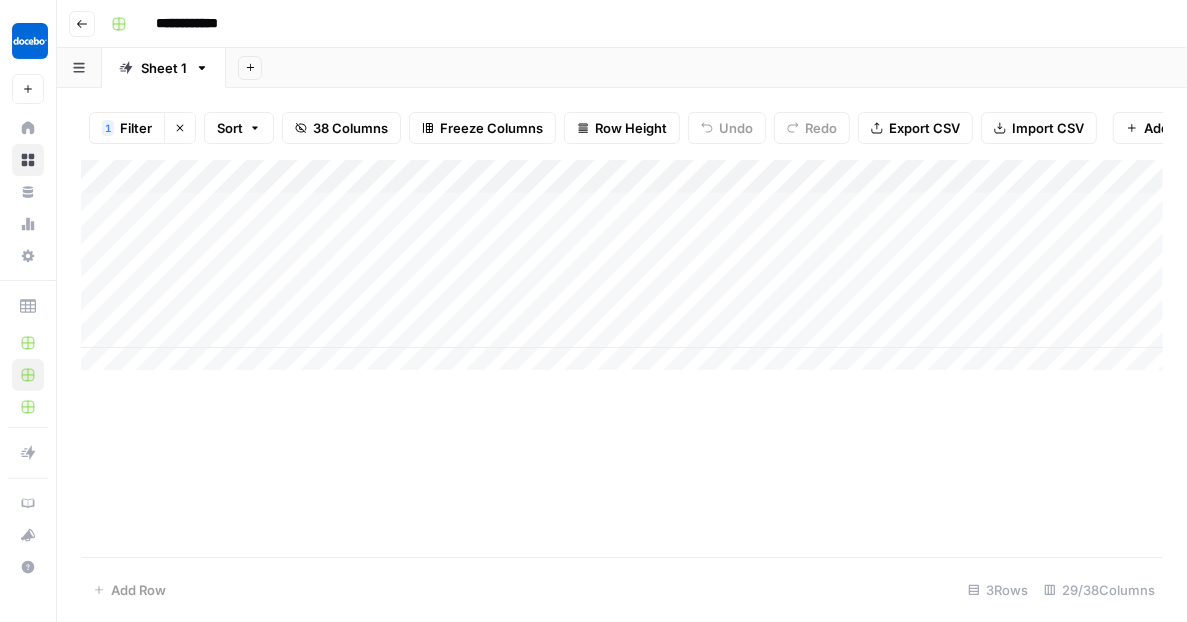 click on "Add Column" at bounding box center (622, 271) 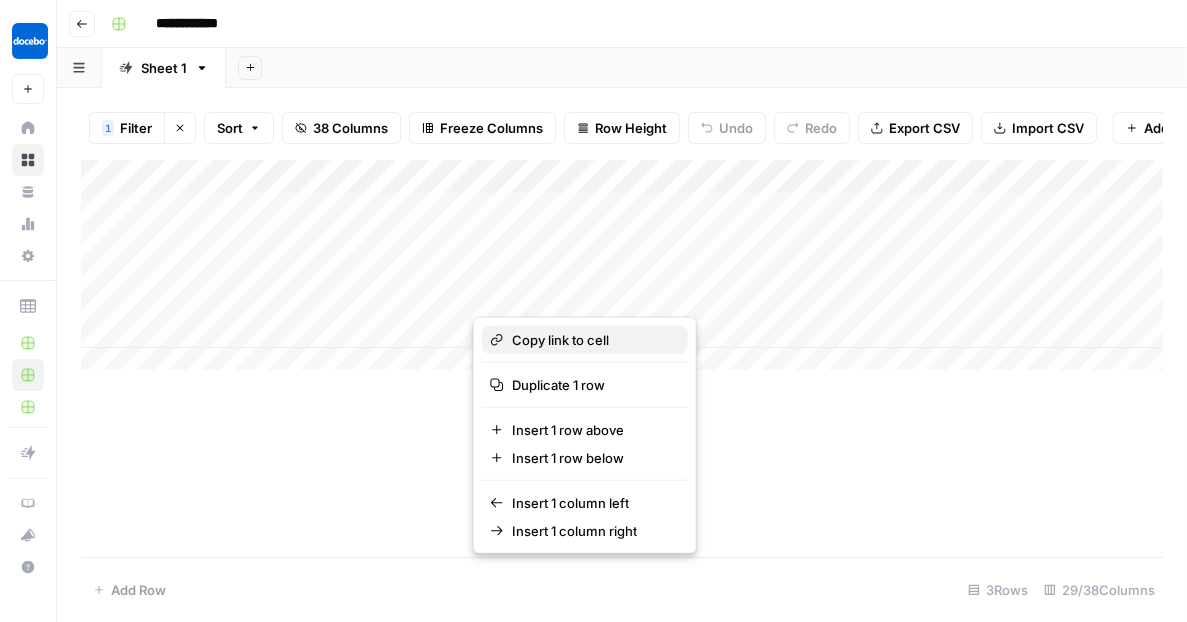 click on "Copy link to cell" at bounding box center [560, 340] 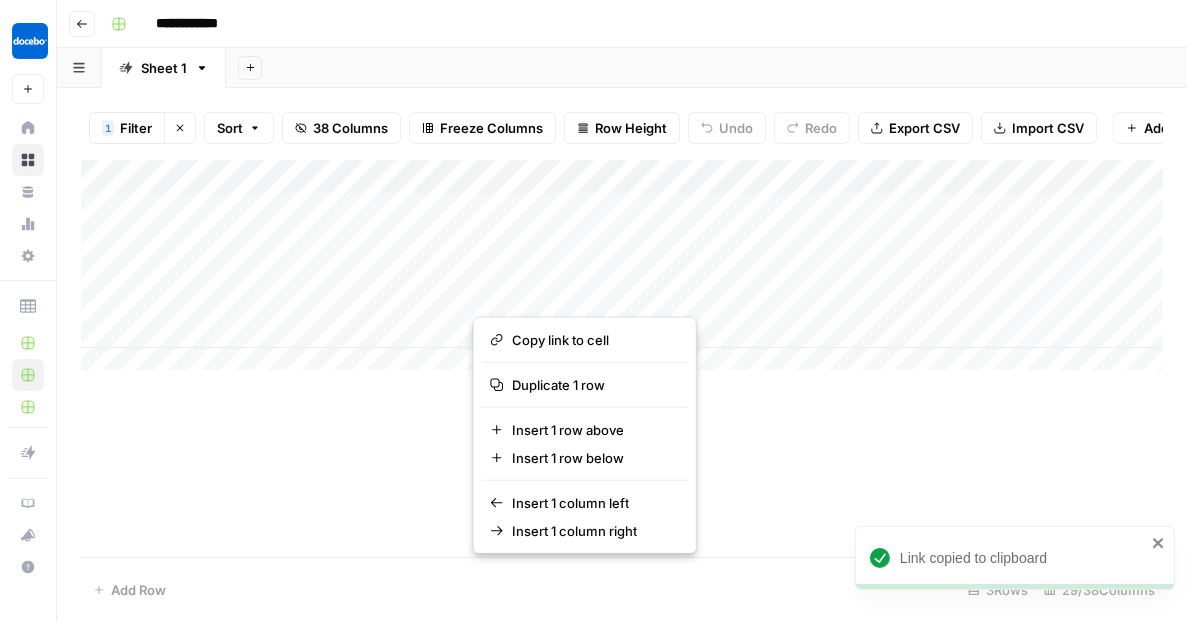 click on "Add Column" at bounding box center [622, 358] 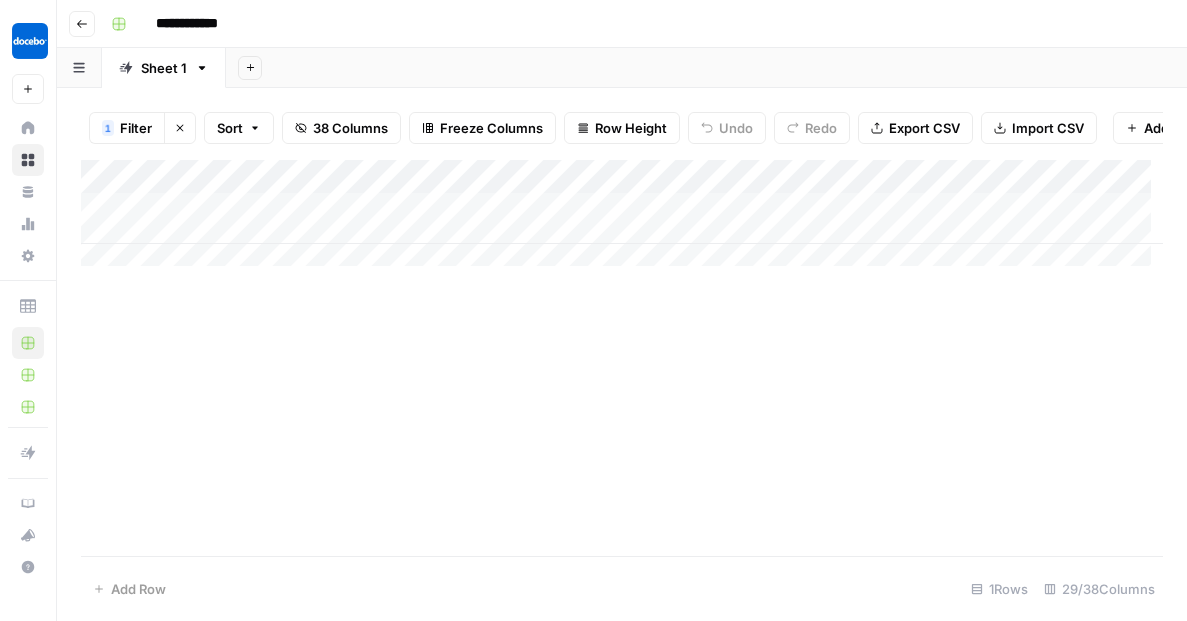 scroll, scrollTop: 0, scrollLeft: 0, axis: both 